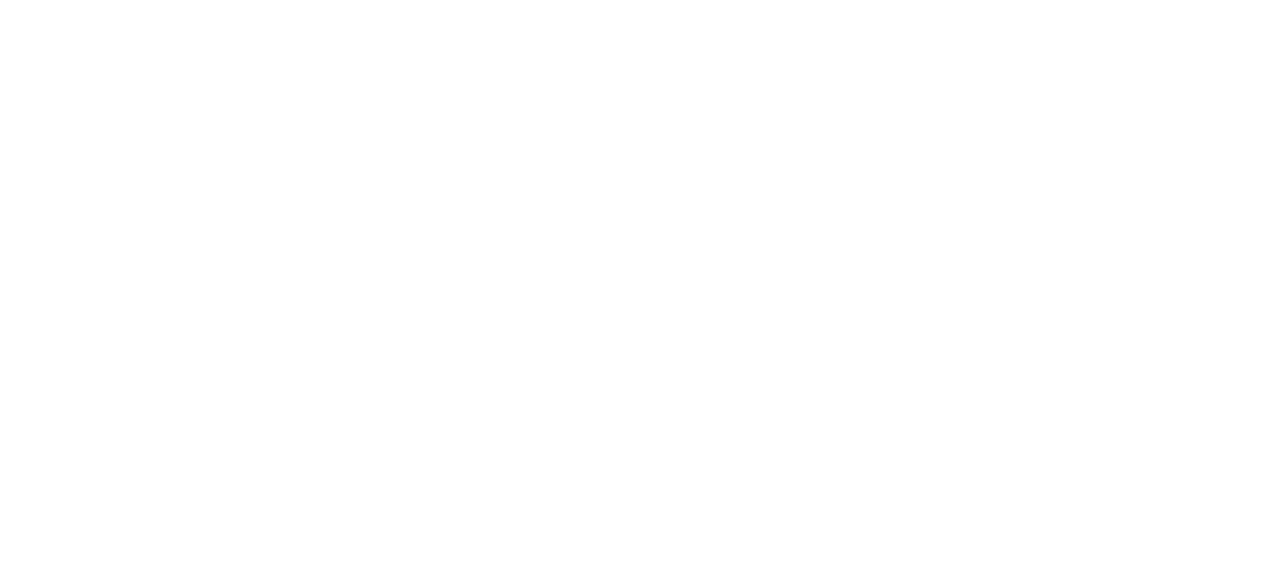 scroll, scrollTop: 0, scrollLeft: 0, axis: both 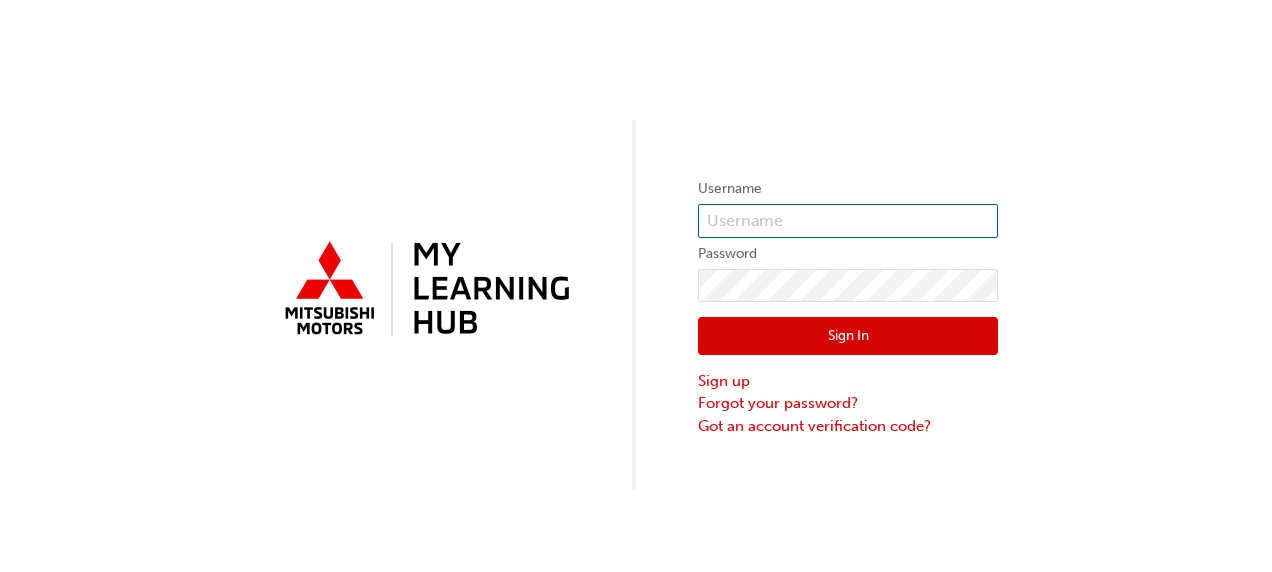 type on "[EMAIL_ADDRESS][DOMAIN_NAME]" 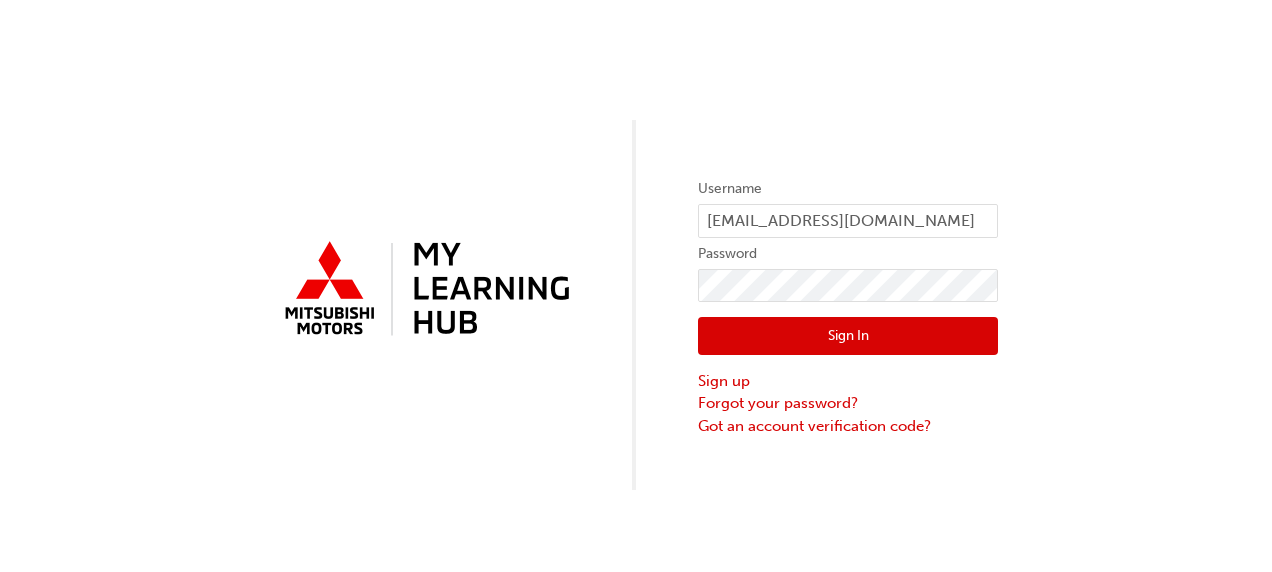click on "Sign In" at bounding box center (848, 336) 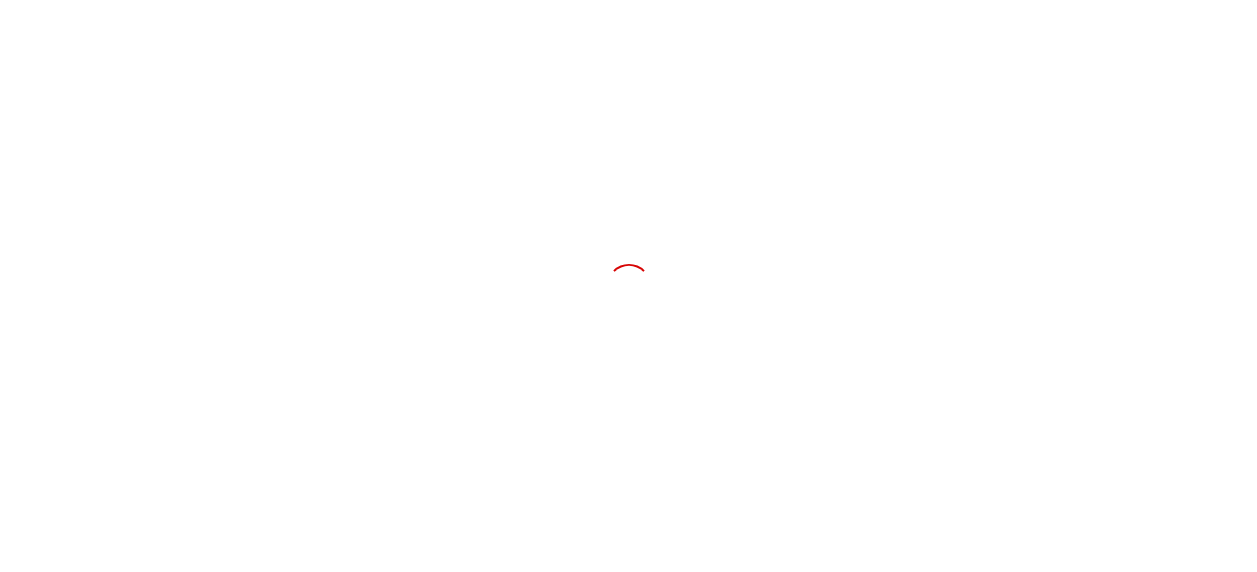 scroll, scrollTop: 0, scrollLeft: 0, axis: both 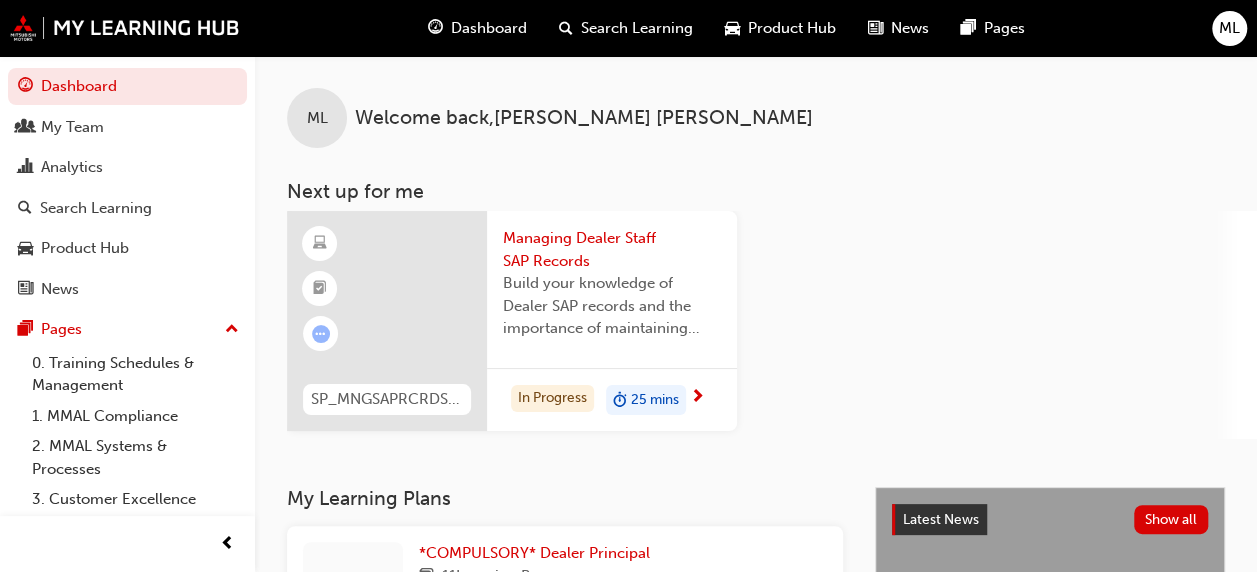 click on "Managing Dealer Staff SAP Records" at bounding box center (612, 249) 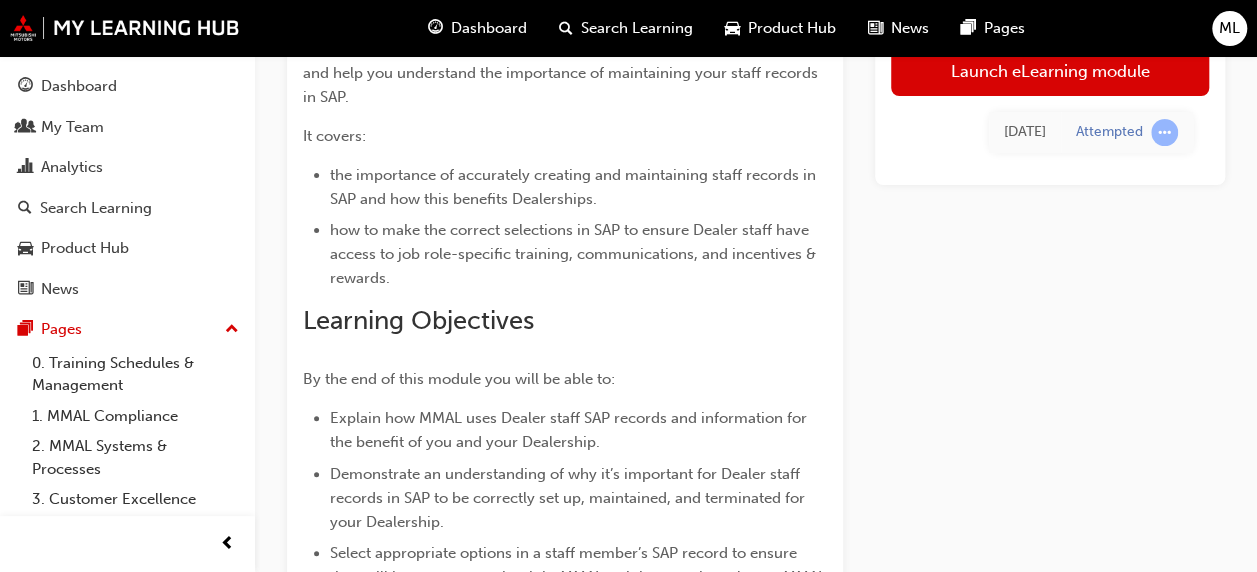scroll, scrollTop: 100, scrollLeft: 0, axis: vertical 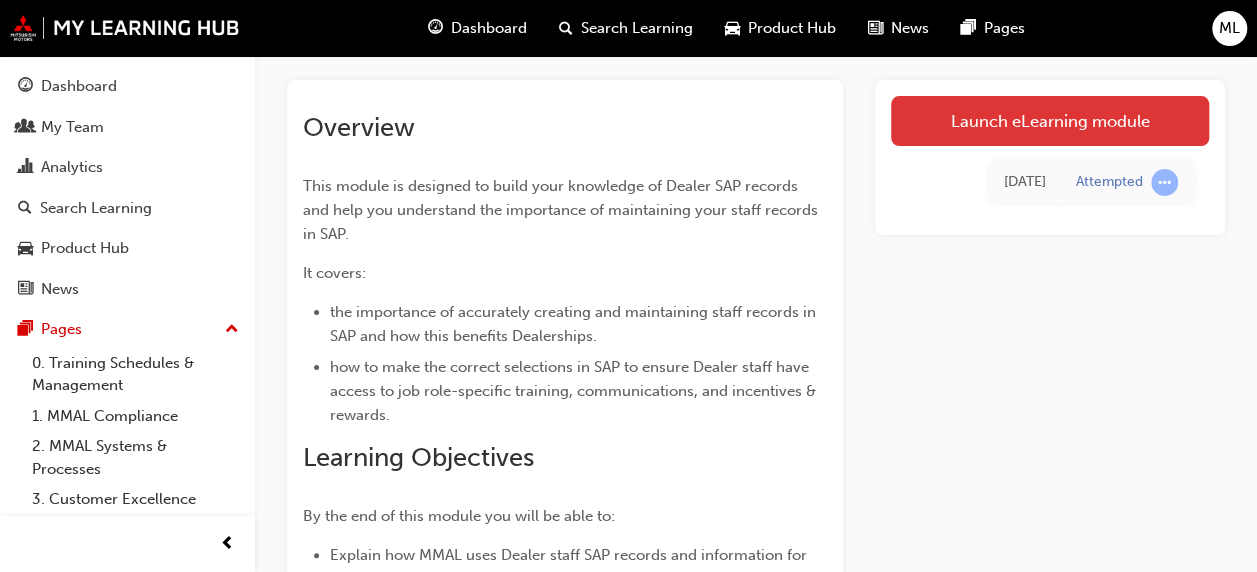 click on "Launch eLearning module" at bounding box center (1050, 121) 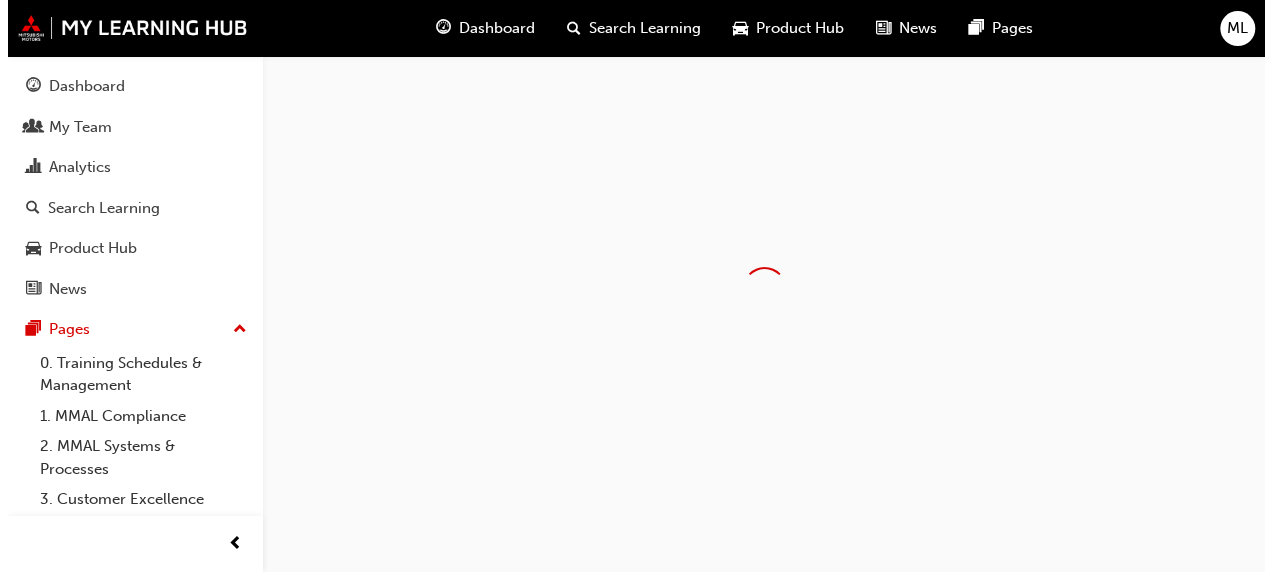 scroll, scrollTop: 0, scrollLeft: 0, axis: both 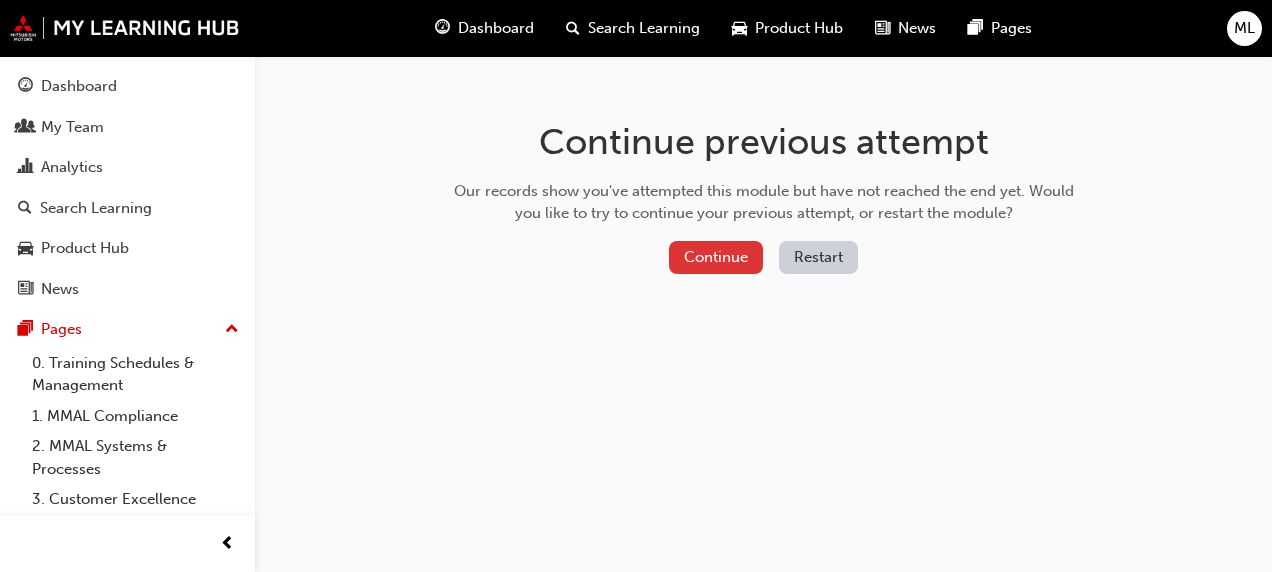 click on "Continue" at bounding box center [716, 257] 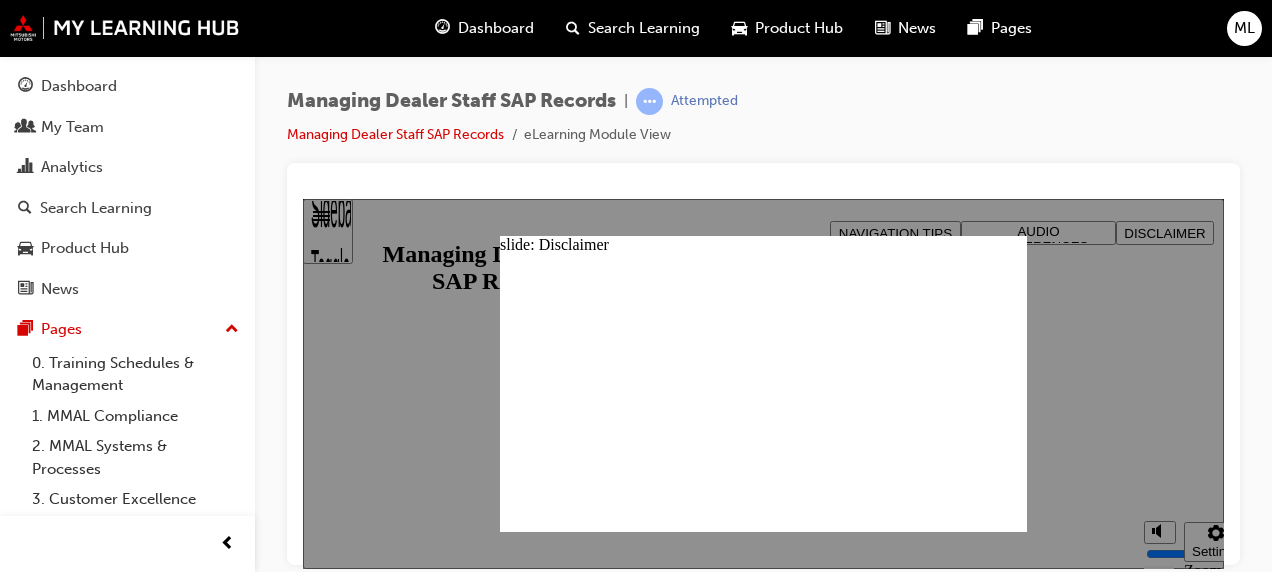 scroll, scrollTop: 0, scrollLeft: 0, axis: both 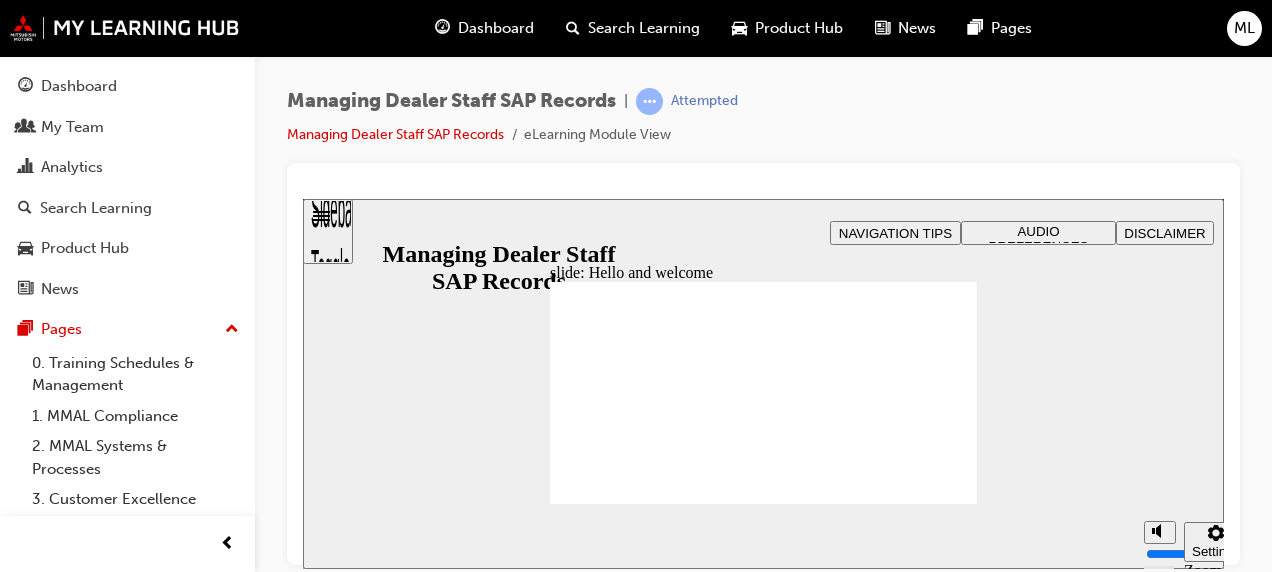 drag, startPoint x: 1112, startPoint y: 410, endPoint x: 1112, endPoint y: 386, distance: 24 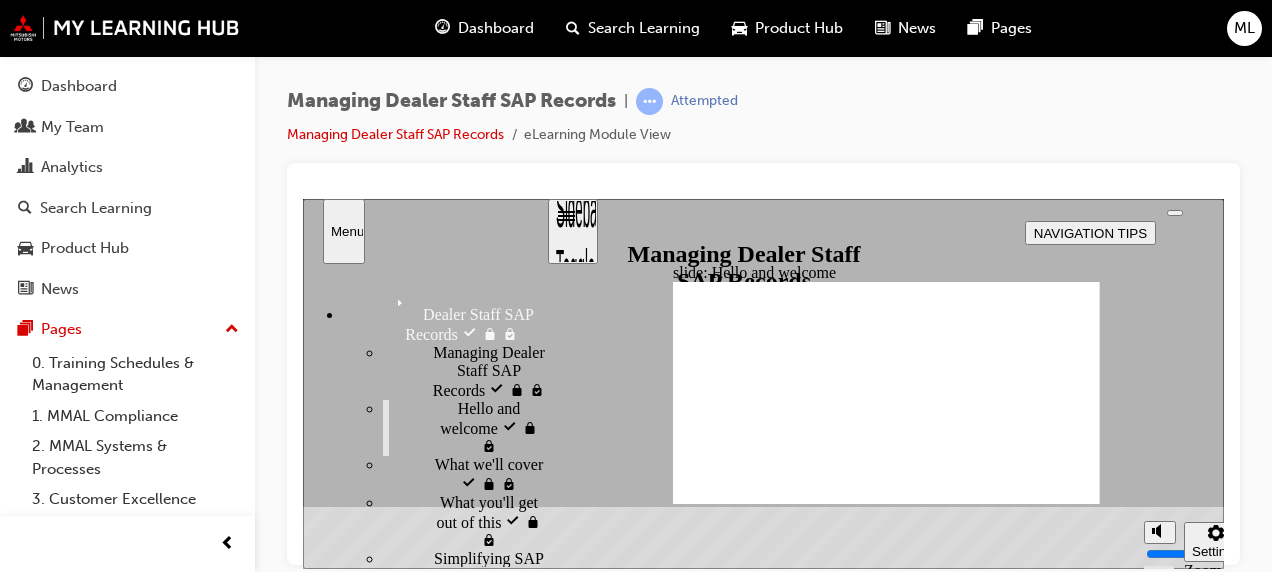 click on "Managing Dealer Staff SAP Records visited
Managing Dealer Staff SAP Records" at bounding box center [464, 371] 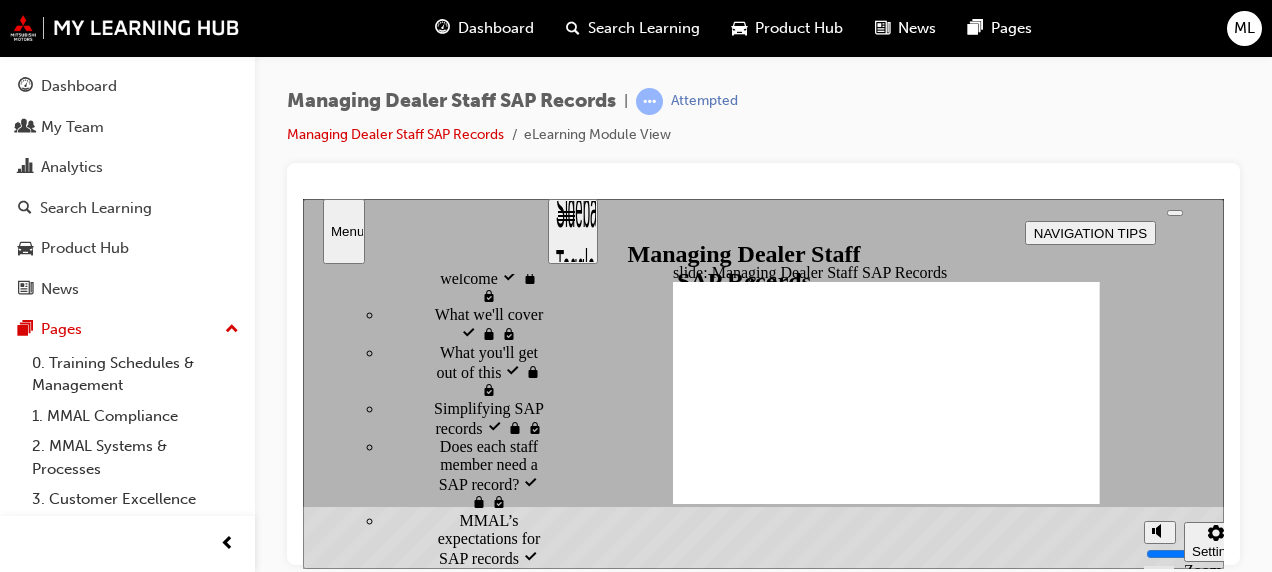 scroll, scrollTop: 0, scrollLeft: 0, axis: both 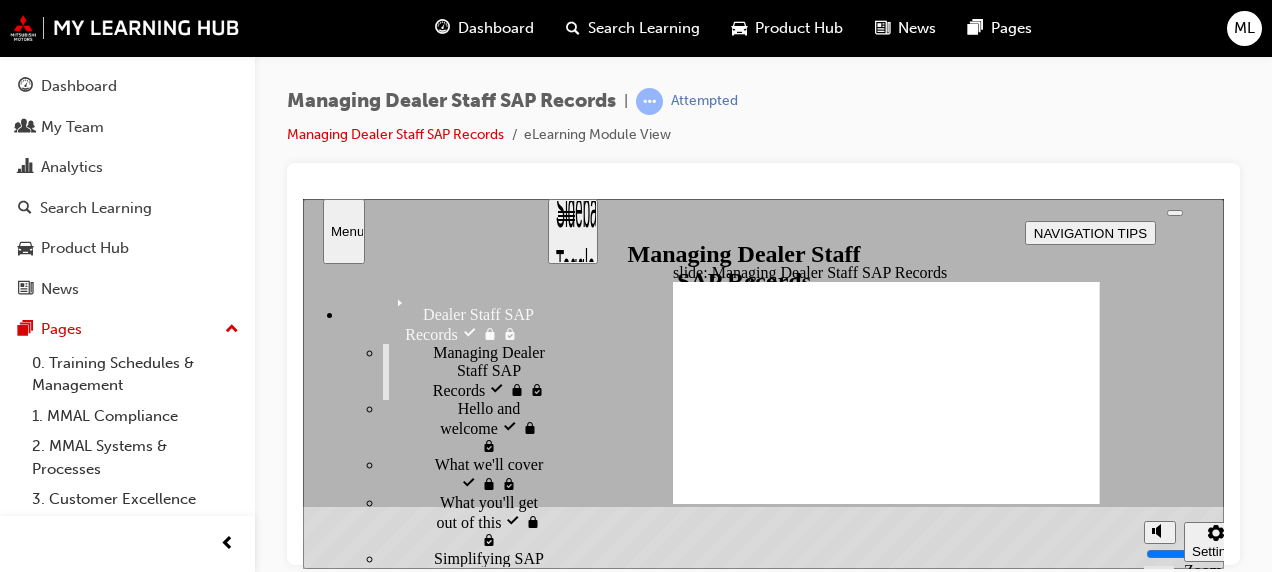 click on "Managing Dealer Staff SAP Records visited
Managing Dealer Staff SAP Records
Hello and welcome visited
Hello and welcome" at bounding box center [444, 901] 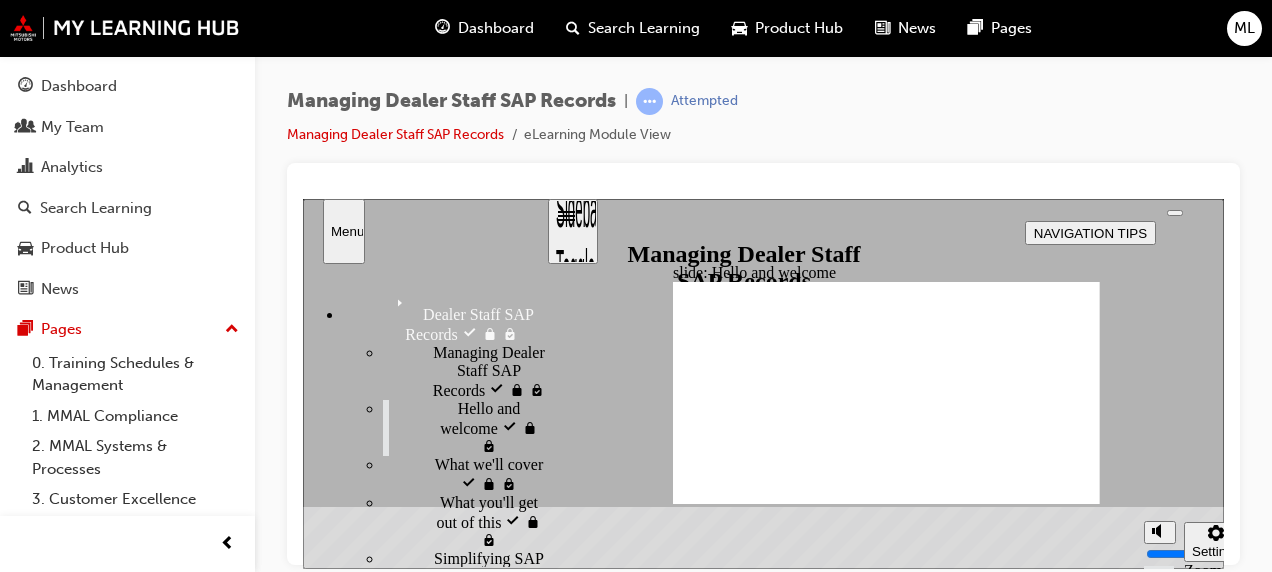 click on "What we'll cover locked" at bounding box center [490, 473] 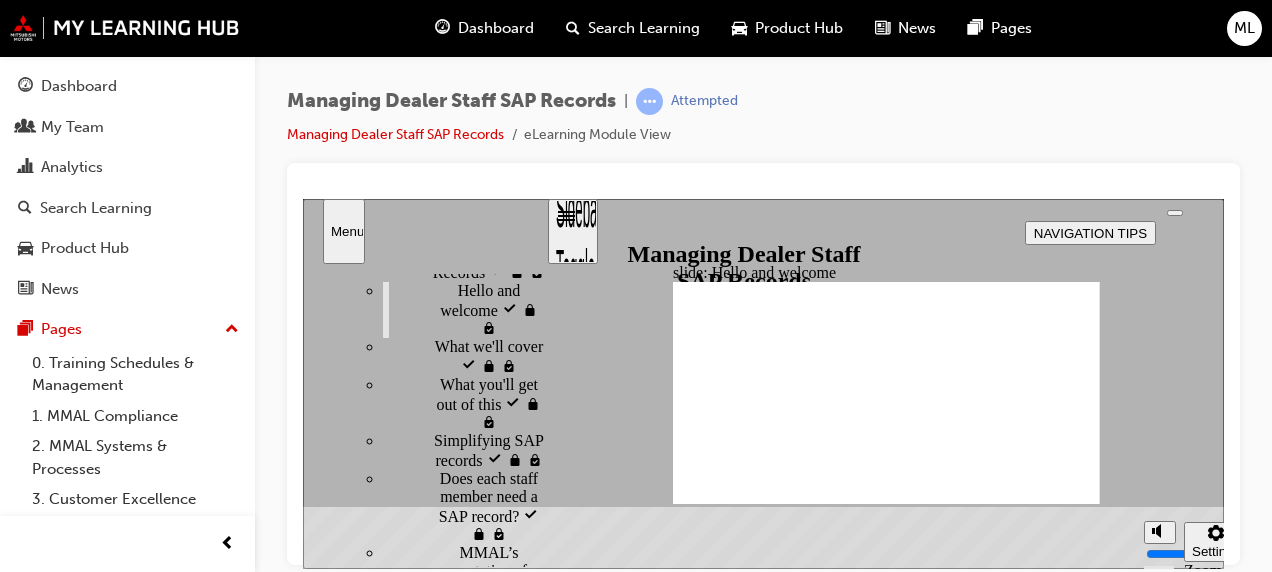 drag, startPoint x: 547, startPoint y: 322, endPoint x: 551, endPoint y: 338, distance: 16.492422 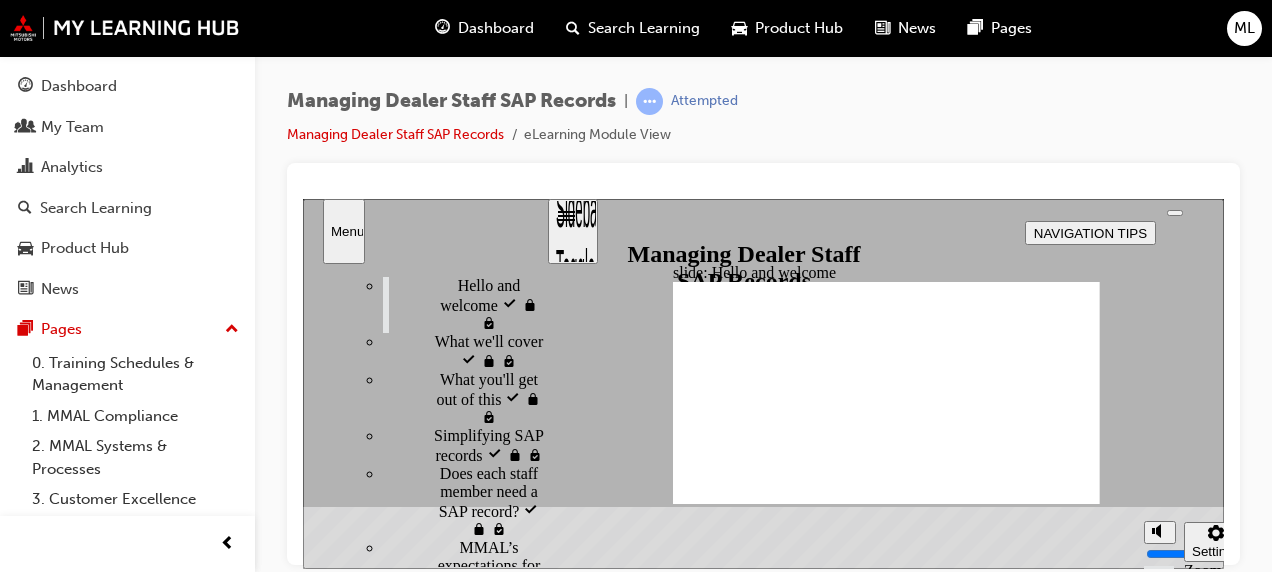 click on "What we'll cover locked" at bounding box center [490, 350] 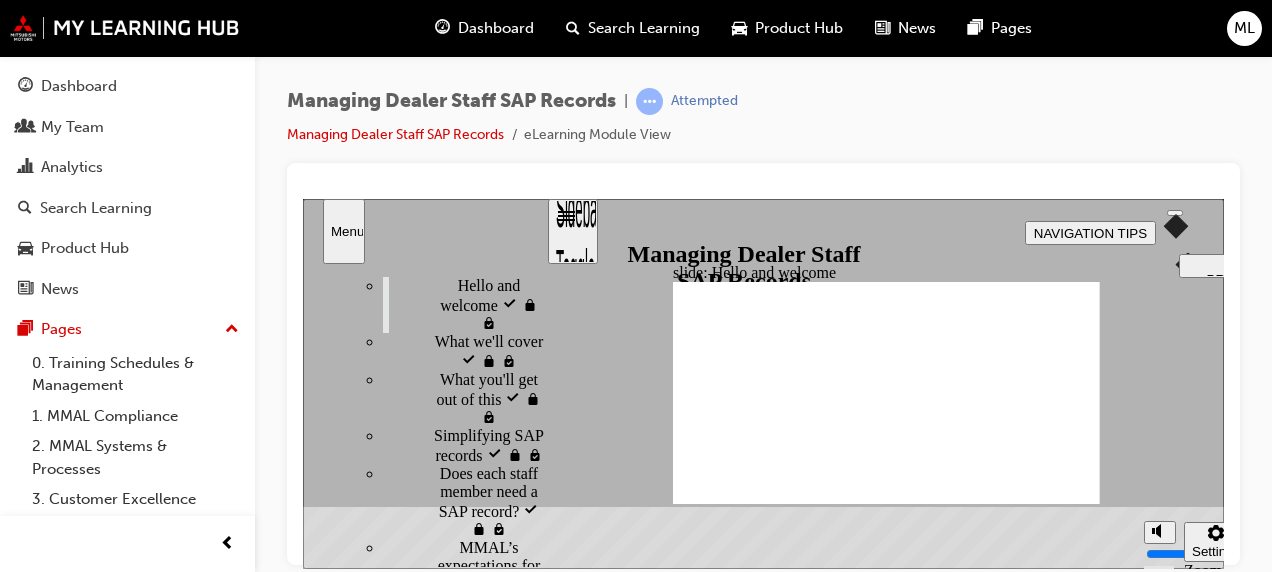 click on "AUDIO PREFERENCES" at bounding box center (1257, 271) 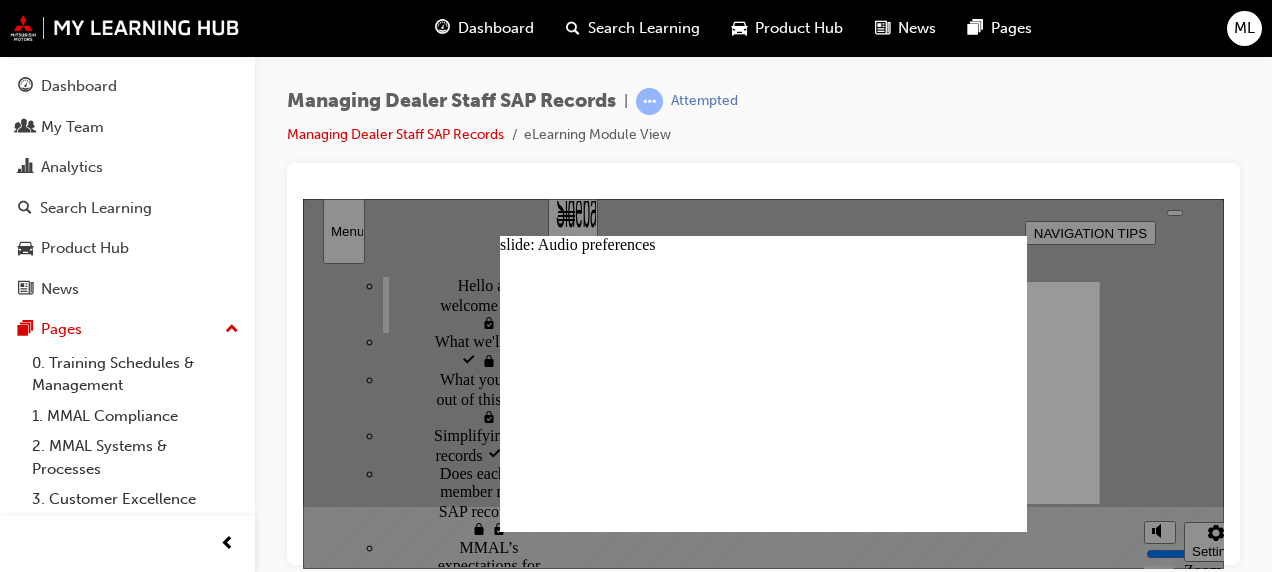 click 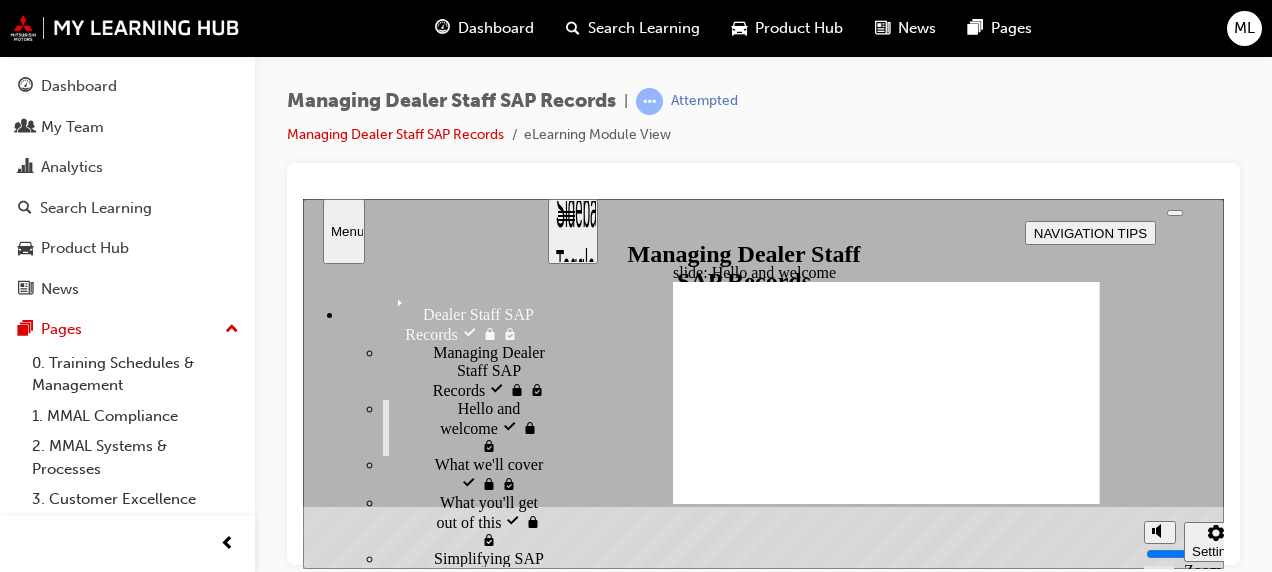 click on "What we'll cover locked" at bounding box center (490, 473) 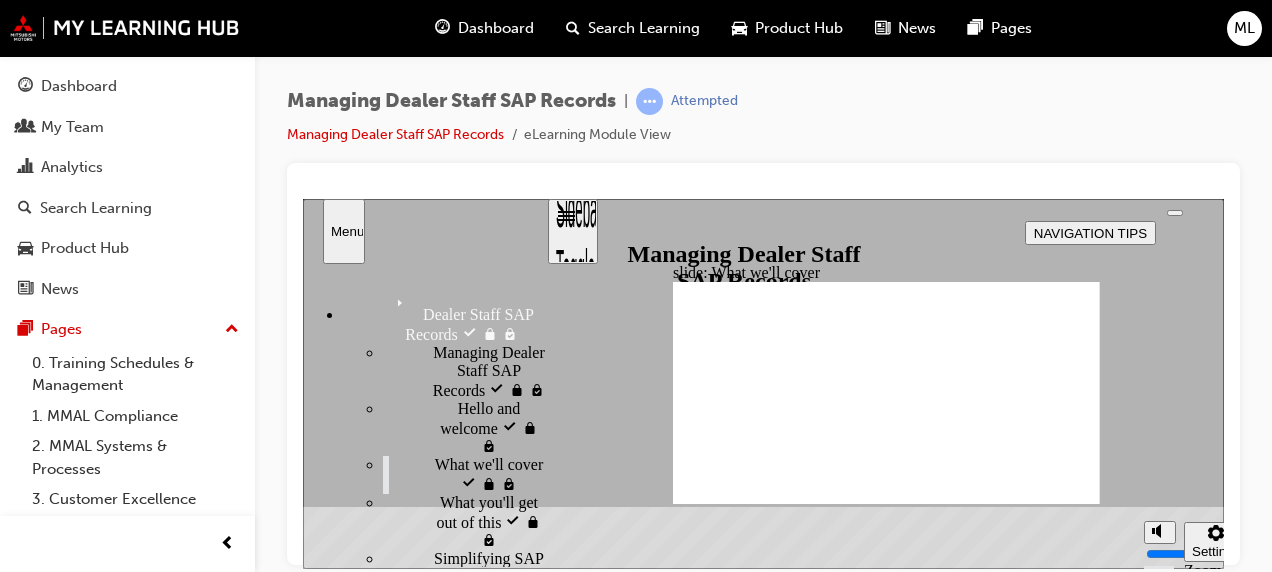 click at bounding box center [1175, 212] 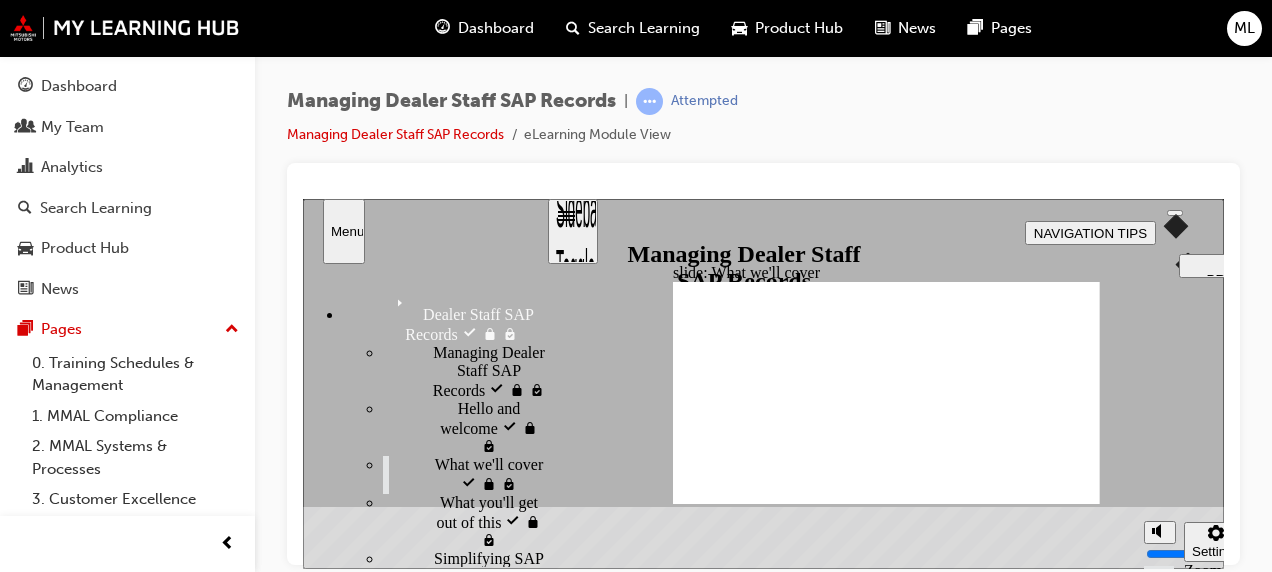 click 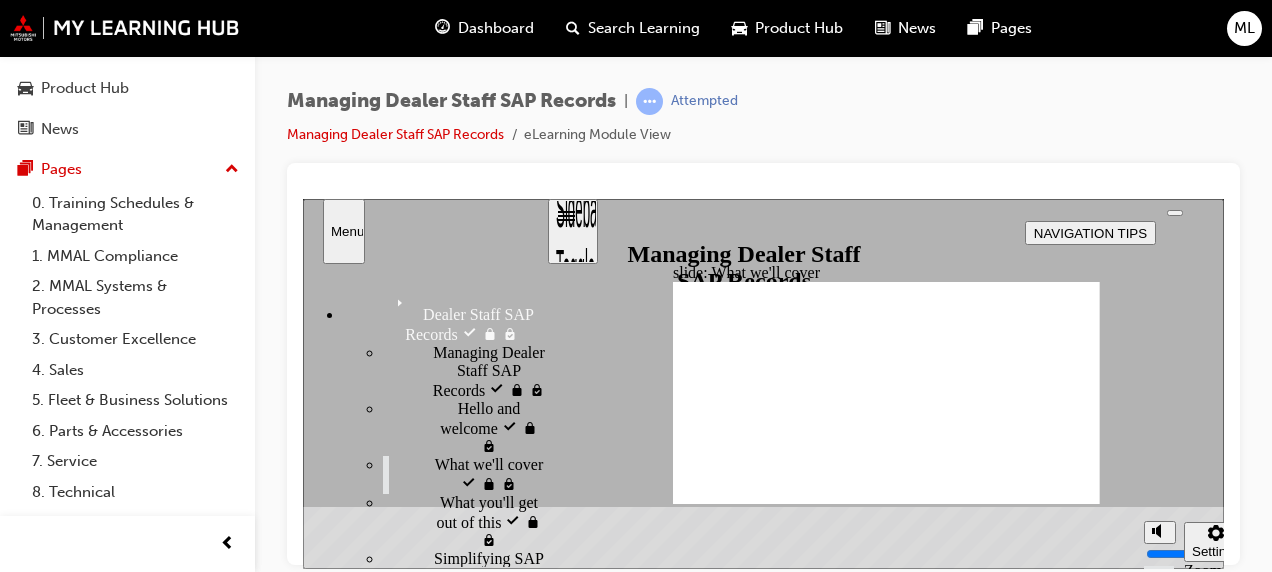 scroll, scrollTop: 0, scrollLeft: 0, axis: both 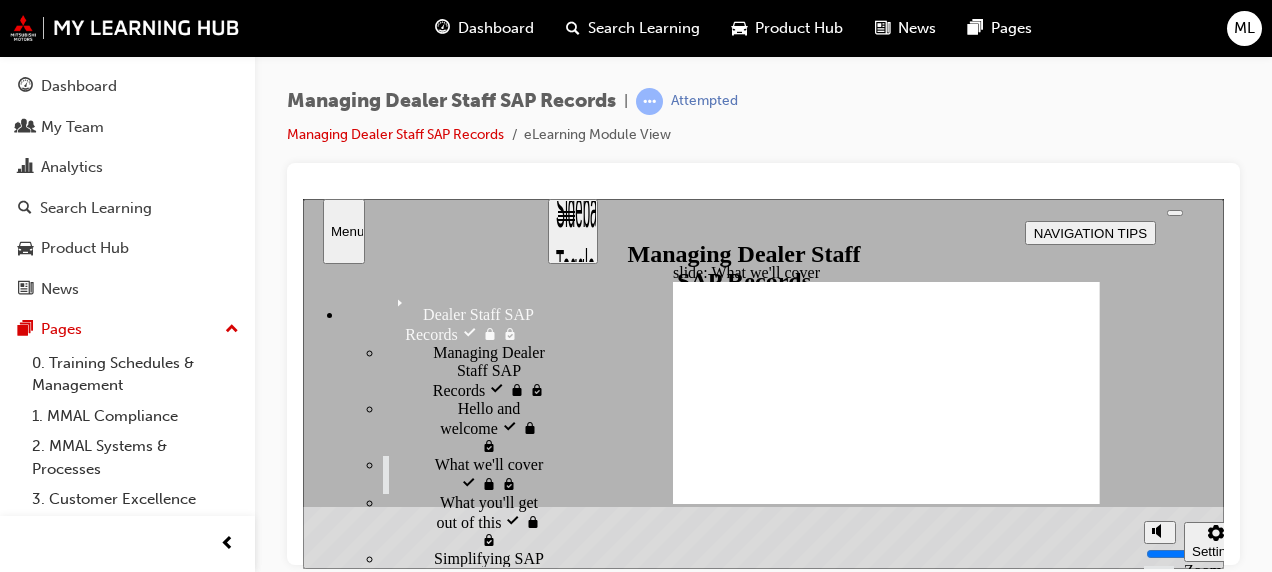 click on "slide: What we'll cover
Rectangle 1 Rectangle 3 What  we’ll cover This module has been created for Mitsubishi Dealer Staff Administrators, who can create and update Dealer staff SAP records. It focuses on:  The importance of accurately creating and maintaining staff records in SAP and how this benefits you and your Dealership.  How to make the correct selections in SAP to ensure you and your staff have access to job role-specific training, communications, incentives and rewards. Group  1 Oval 1 Process documentation covering how to create, maintain, and terminate staff SAP records is available for your reference in the Mitsubishi SAP Portal and MiDealer Assist. Tip: Rectangle 4  Click  Next  to continue. Oval 1 Rectangle 1      Back Line 1 Next Parallelogram 2 Parallelogram 1 This module has been created for Mitsubishi Dealer Staff Administrators,  who can create and update Dealer staff SAP records. It focuses on:  incentives and rewards. What  we’ll cover      Back" at bounding box center (763, 383) 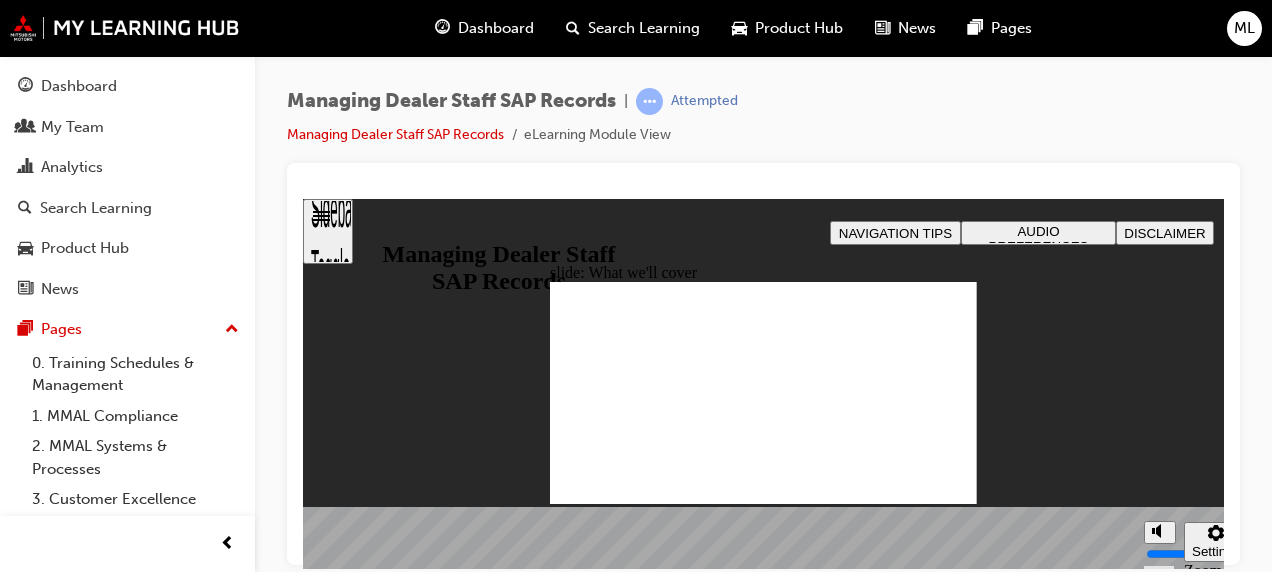 click 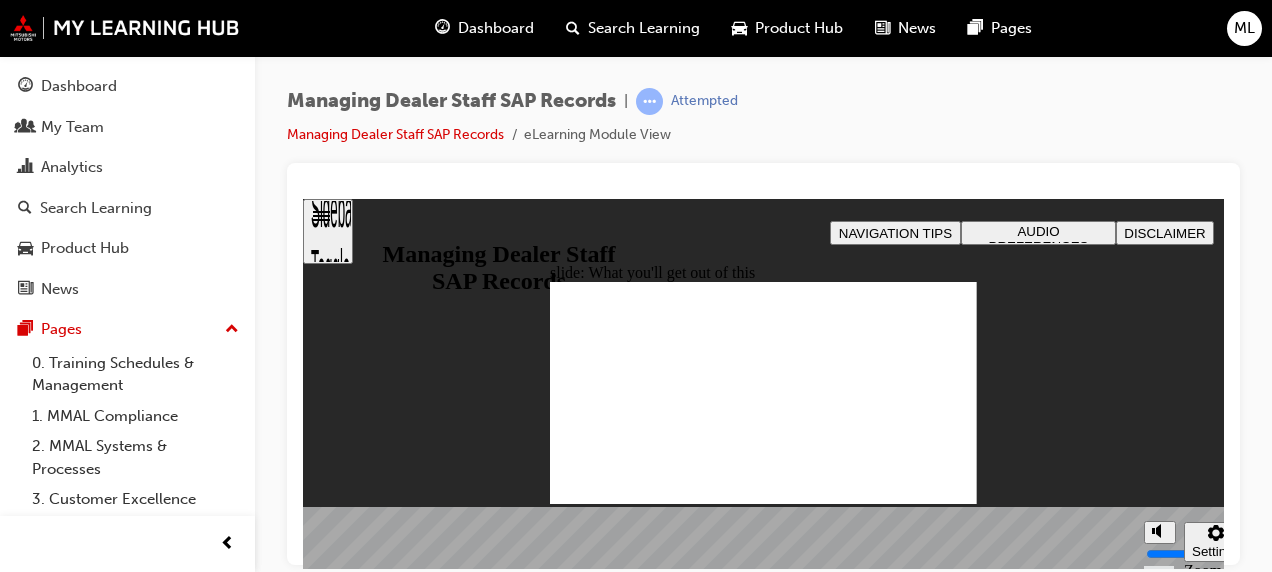 click 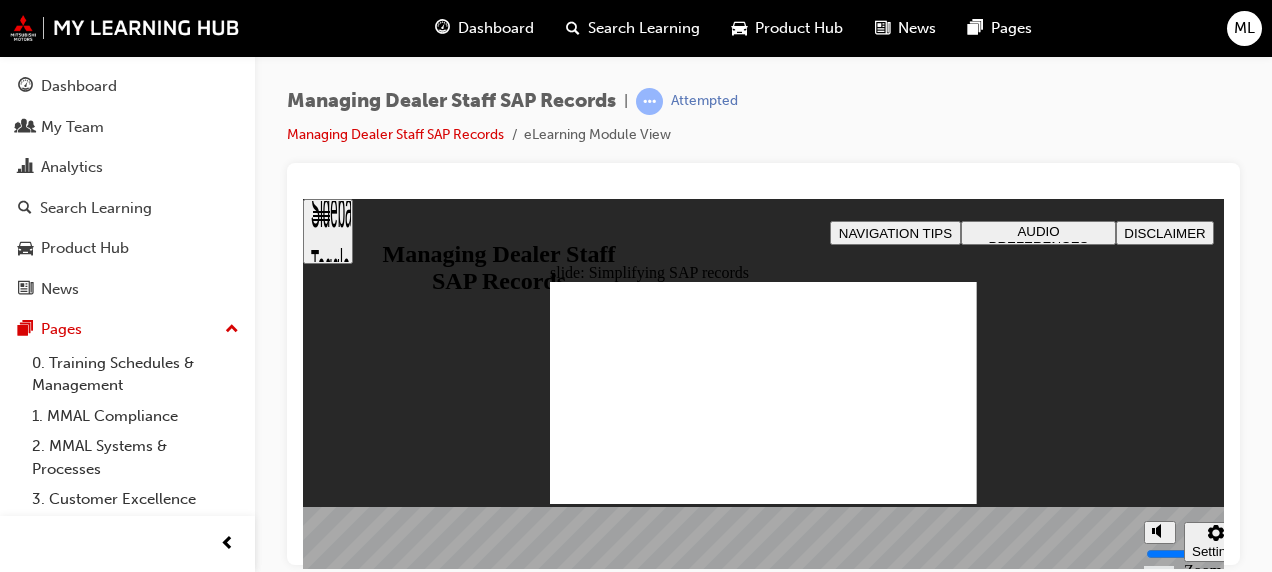 click 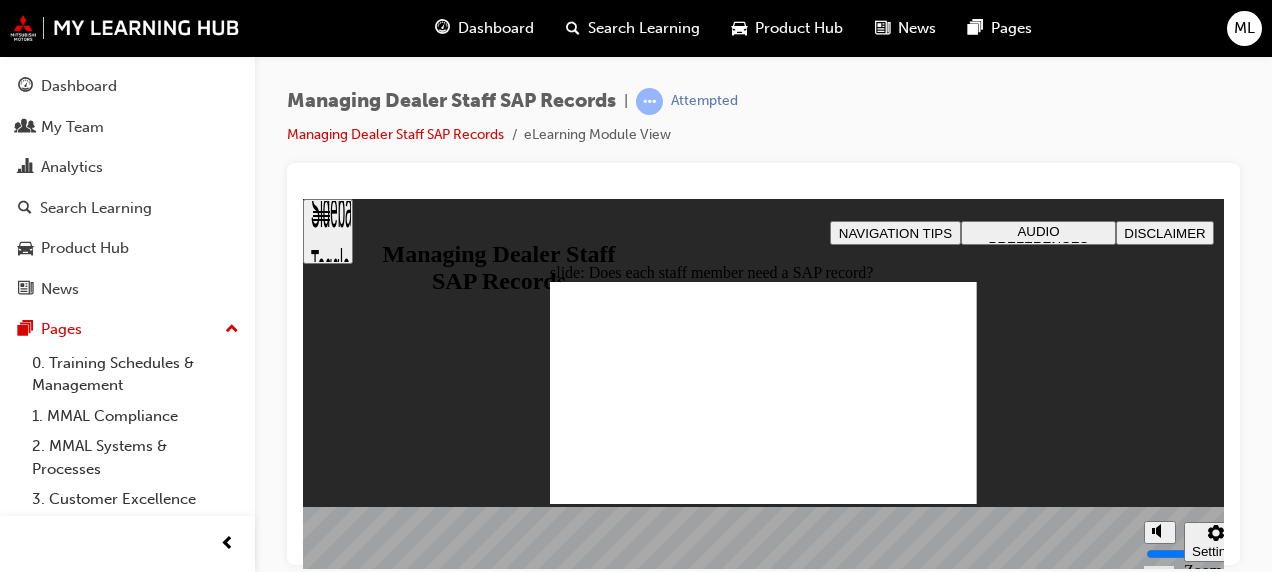 click 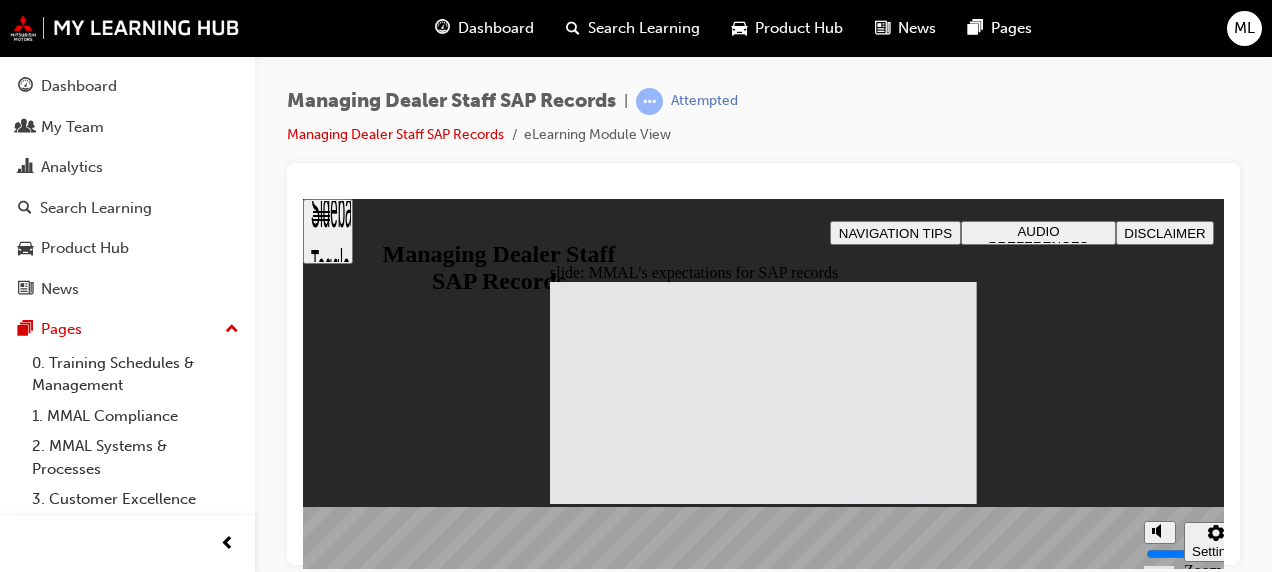 click 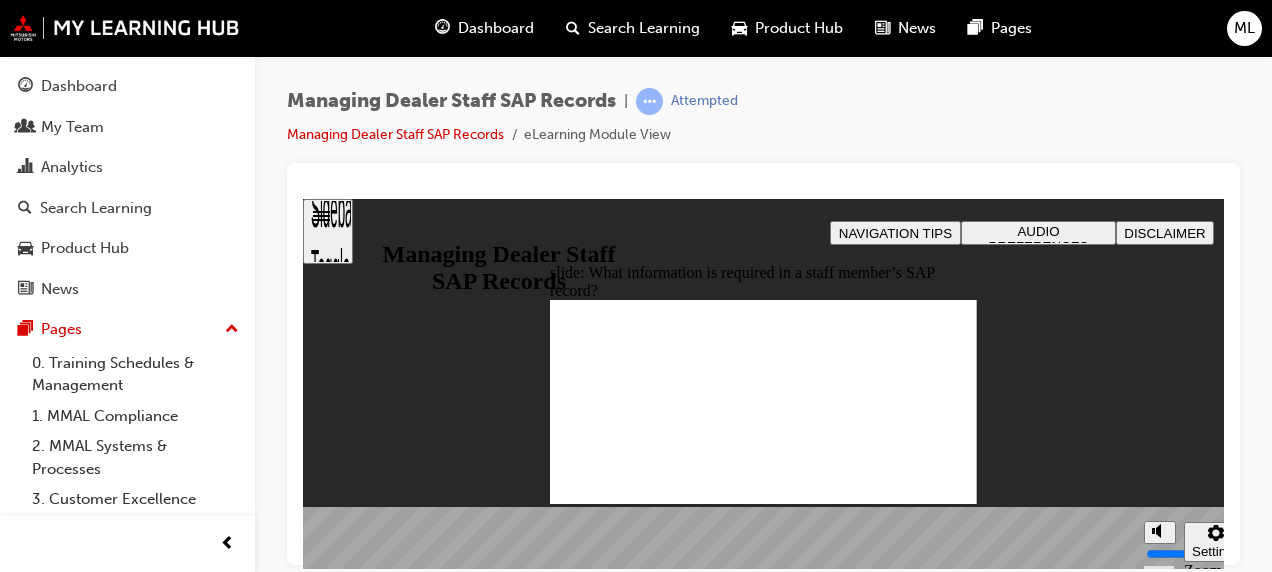 click 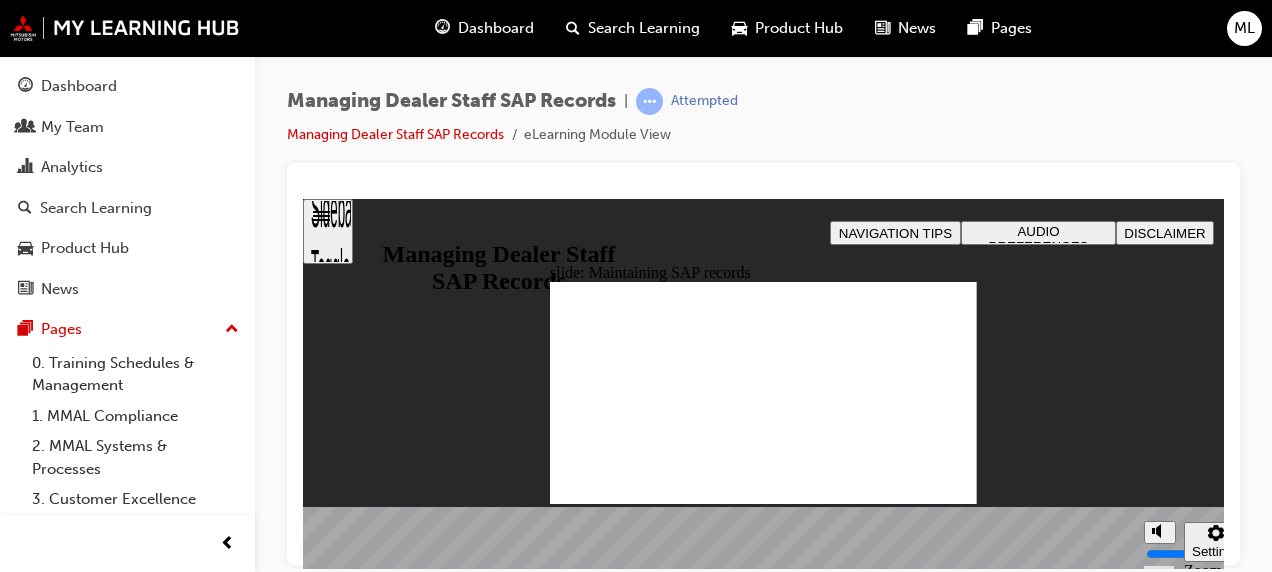 click 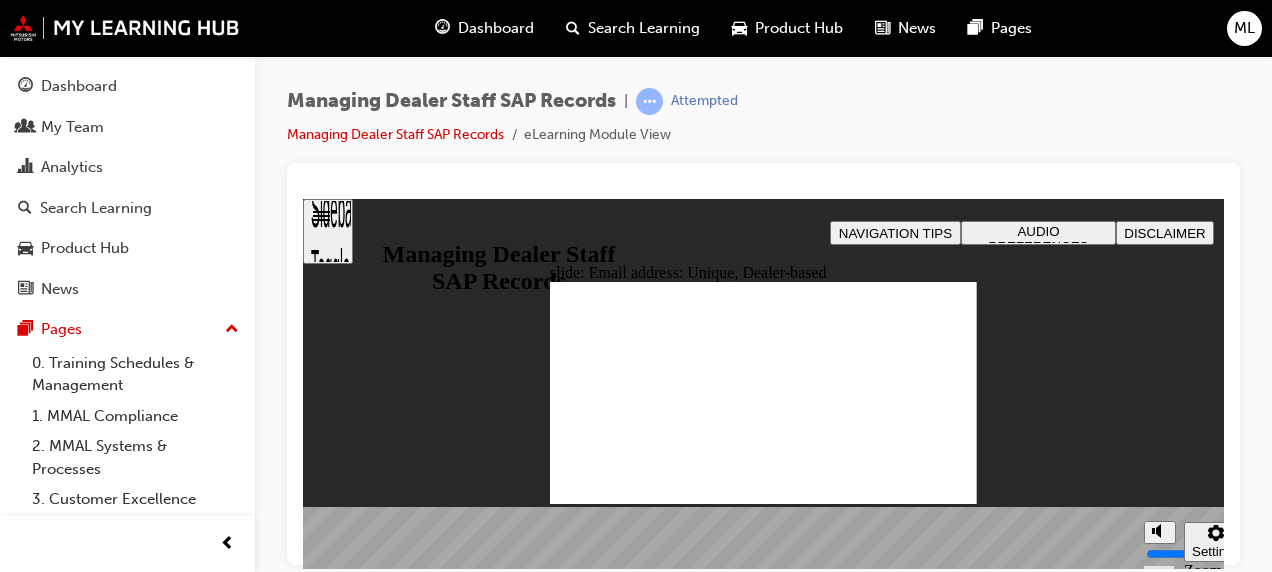 click 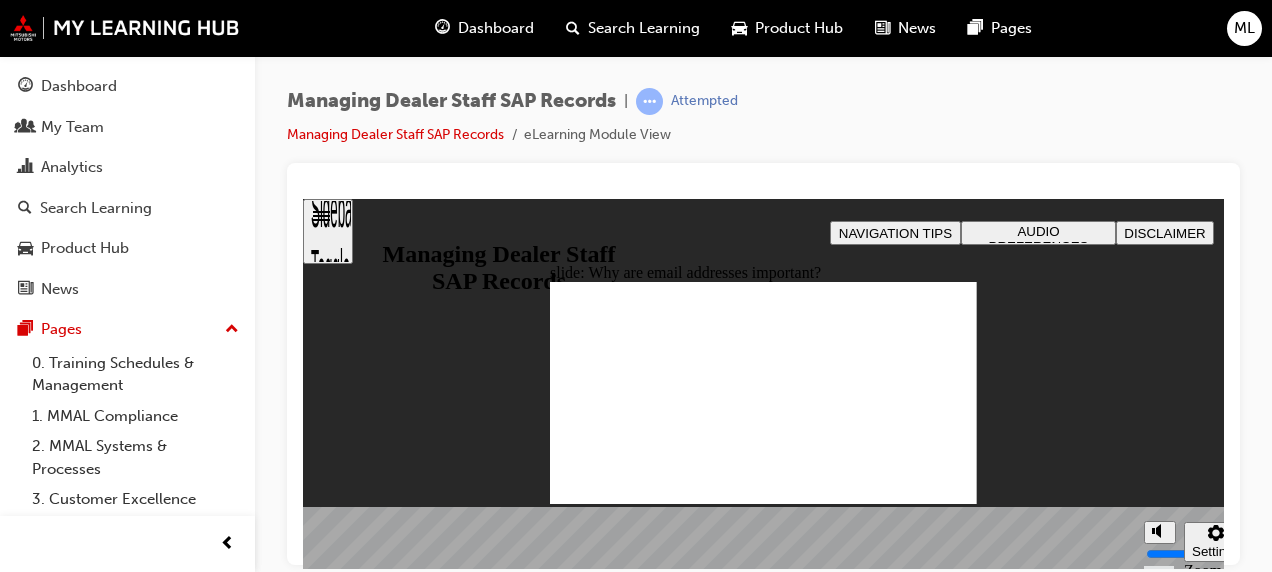 click 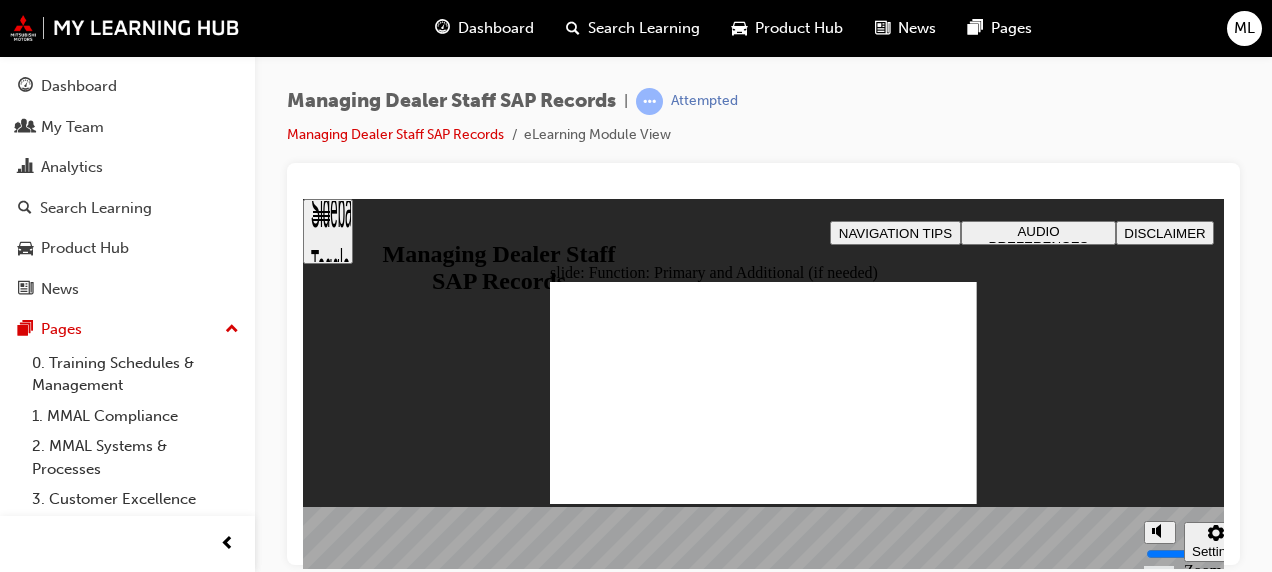 click 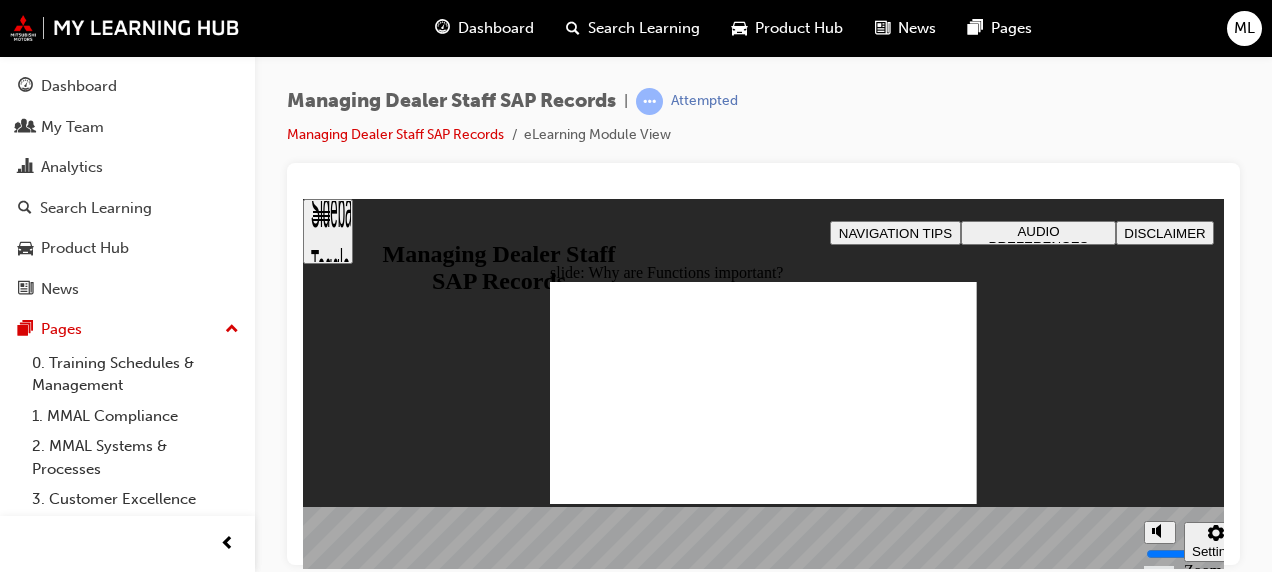 click 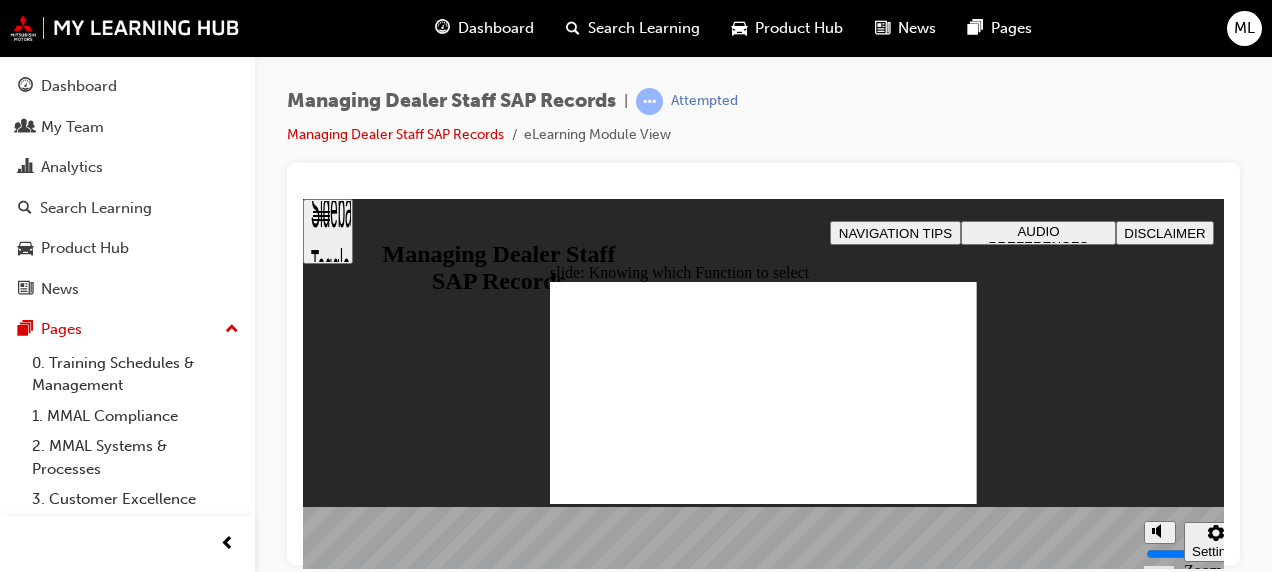 click 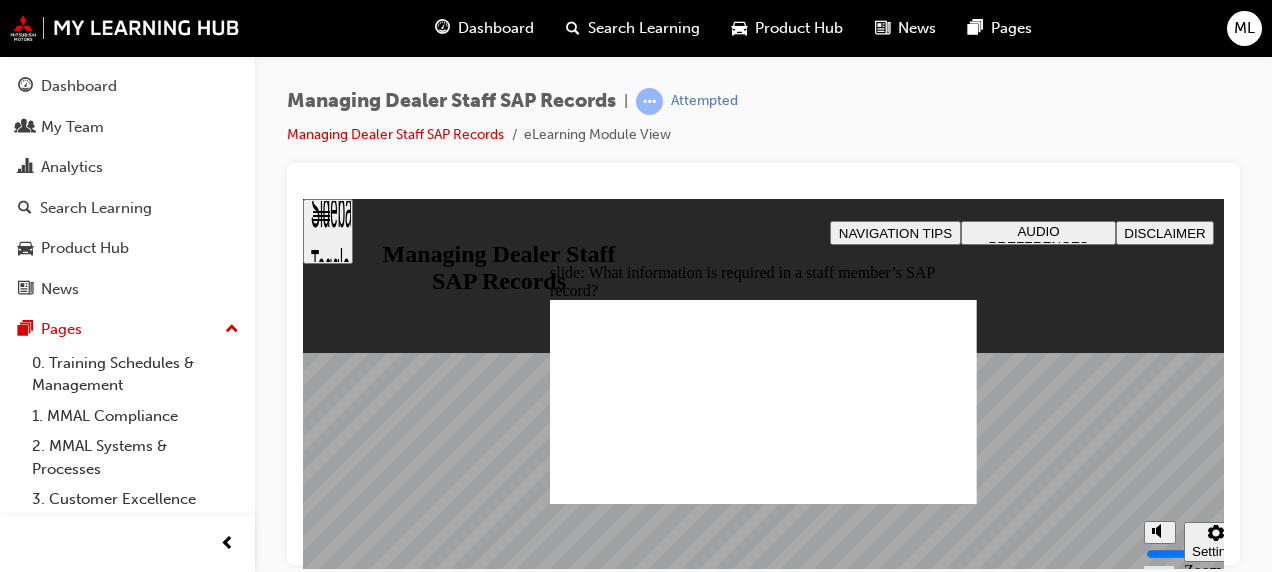 click 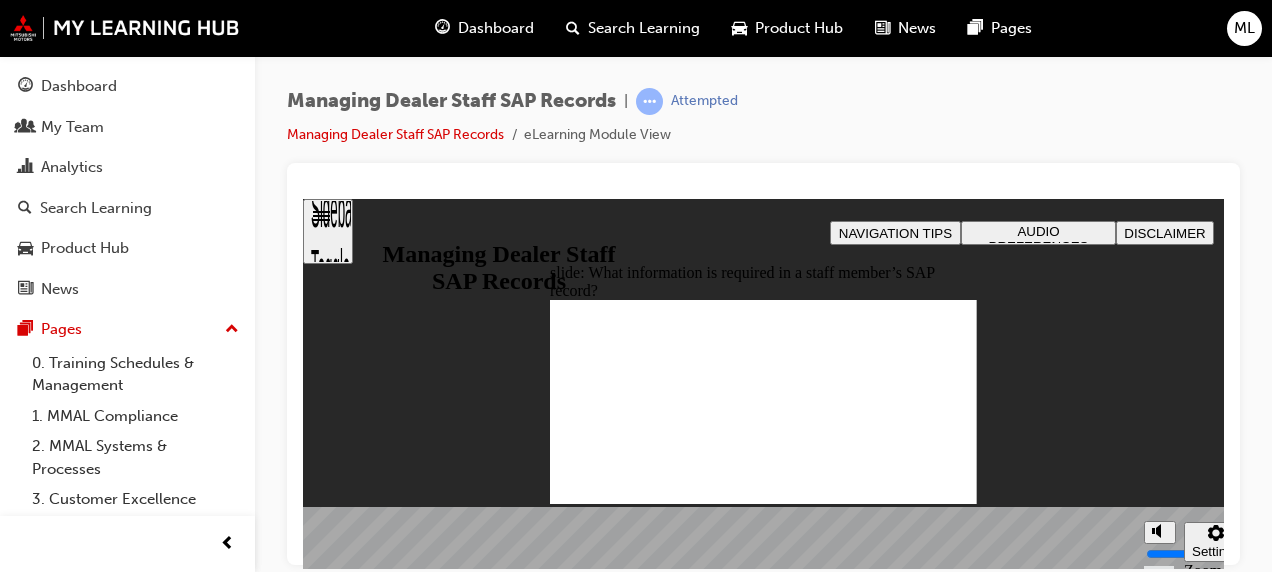 click 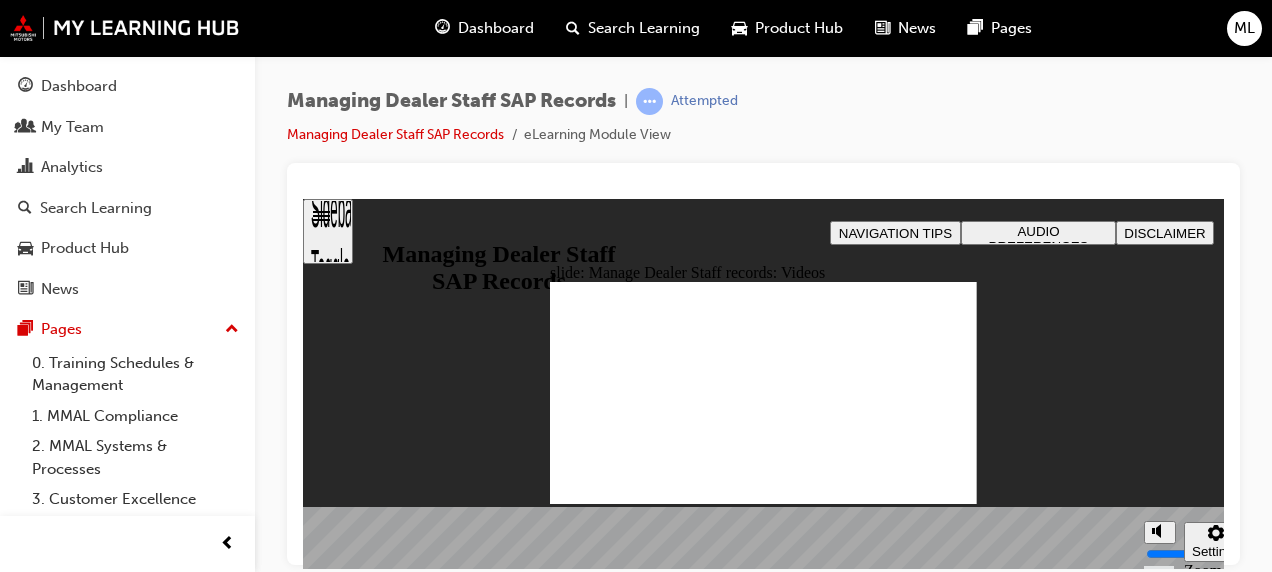 click on "Sidebar Toggle" at bounding box center [328, 238] 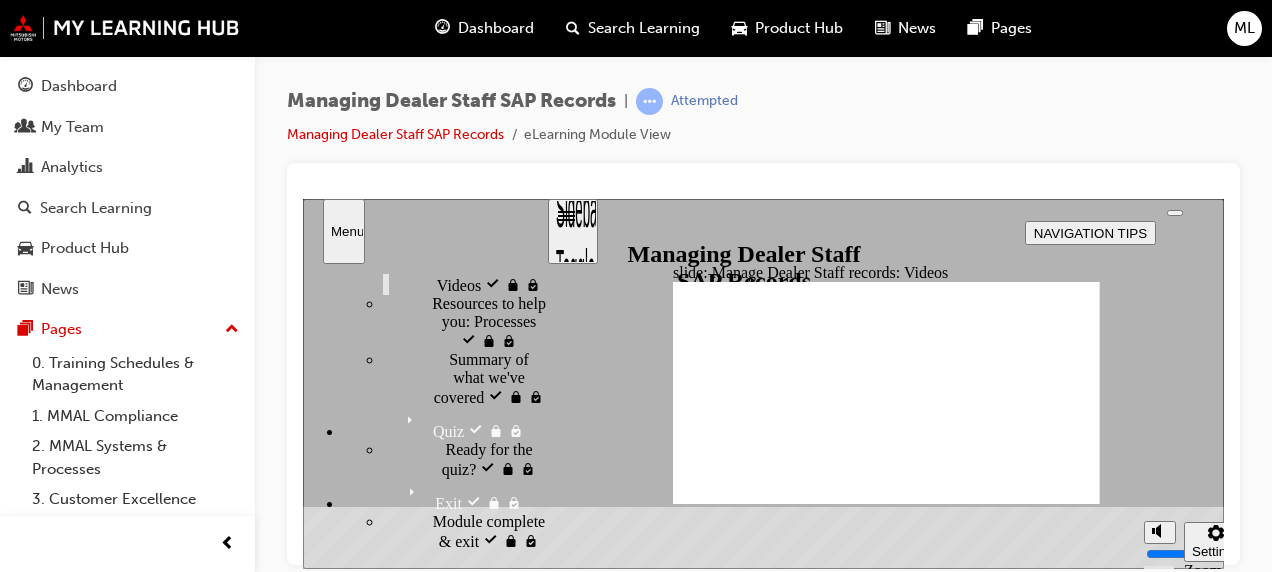 scroll, scrollTop: 1126, scrollLeft: 0, axis: vertical 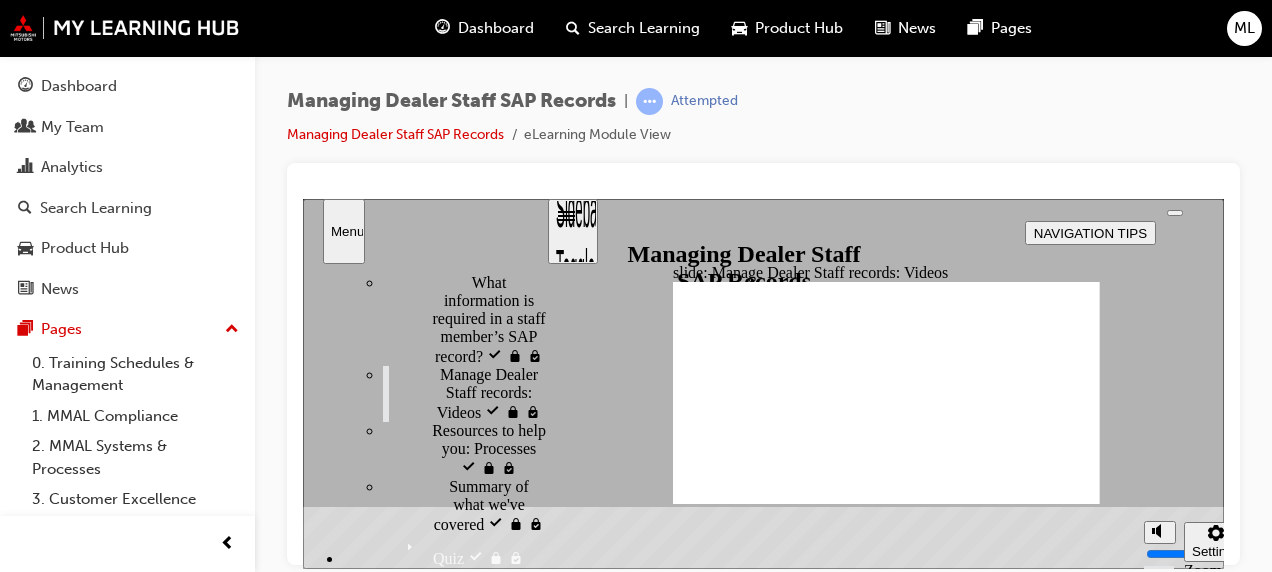 click on "Resources to help you: Processes locked" at bounding box center [489, 448] 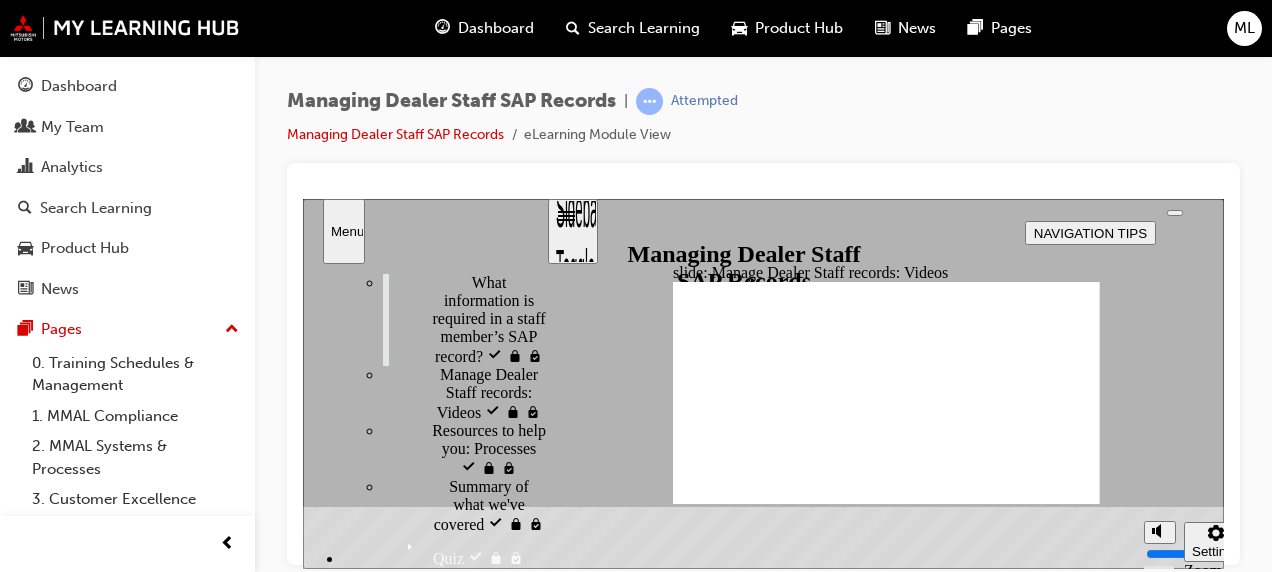 click on "What information is required in a staff member’s SAP record? visited" at bounding box center (510, 345) 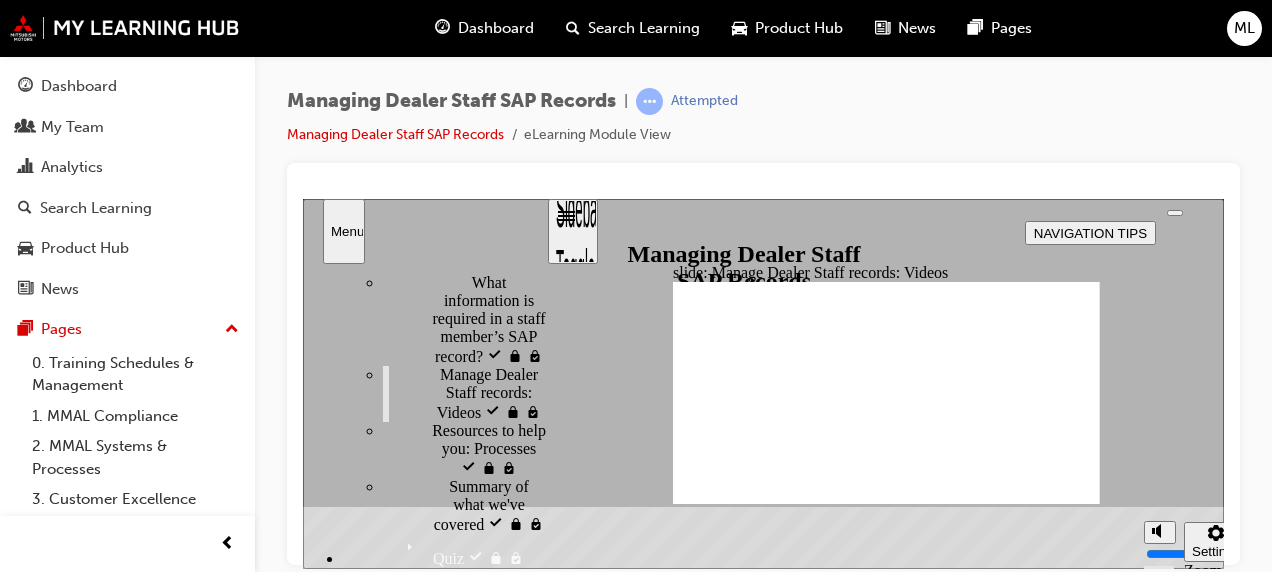 click on "Manage Dealer Staff records: Videos visited" at bounding box center [493, 392] 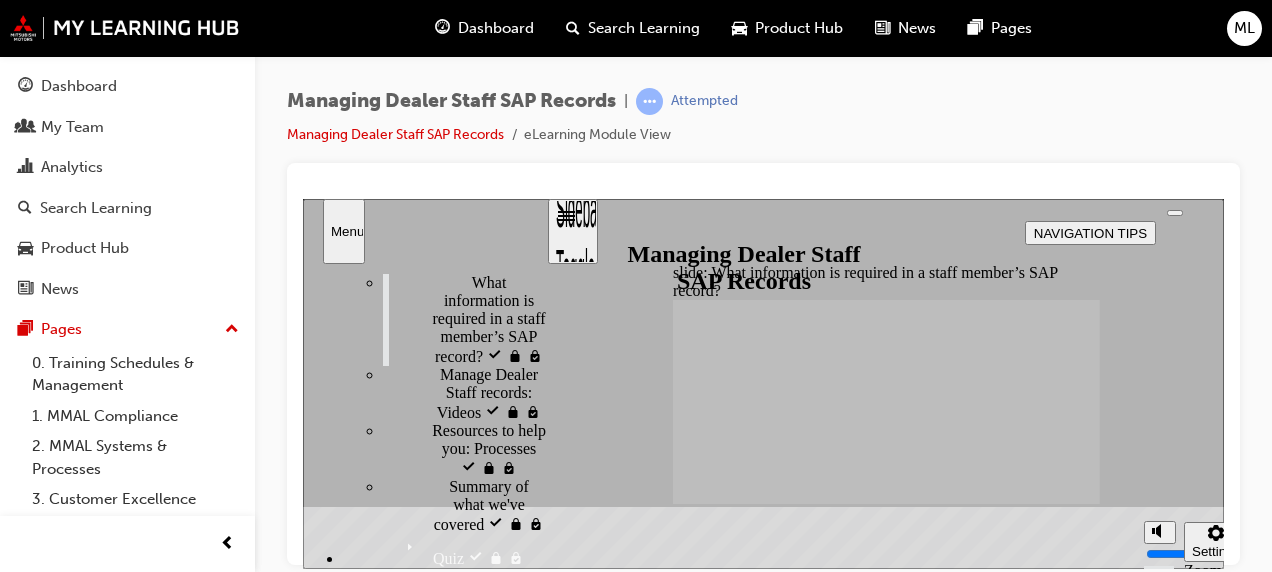 click on "Sidebar Toggle" at bounding box center (573, 238) 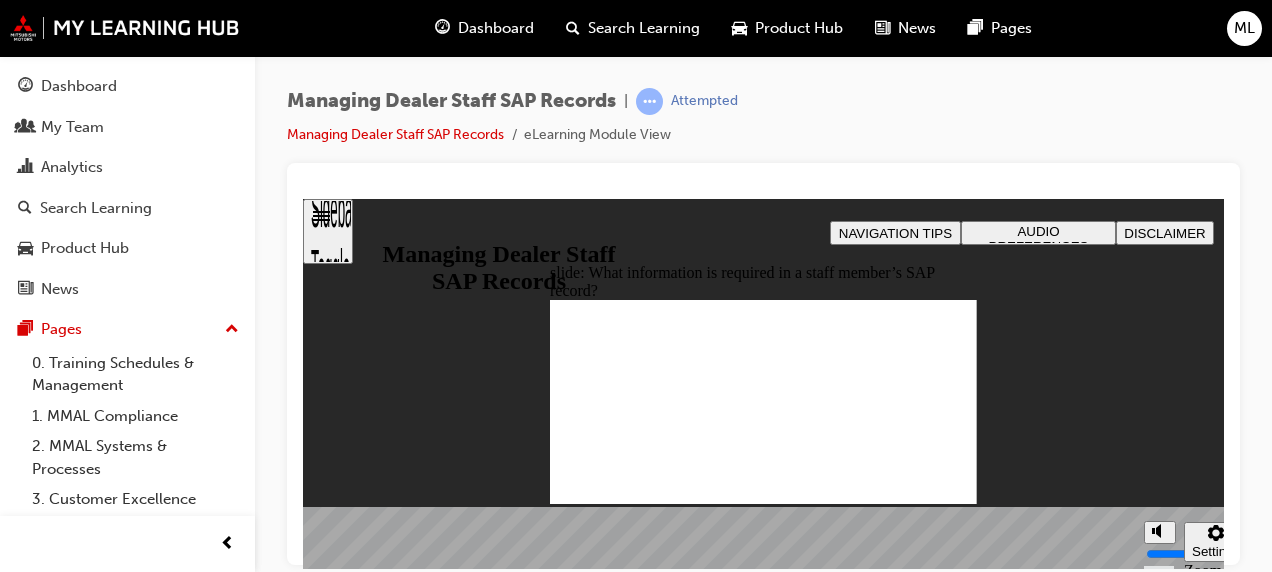 click 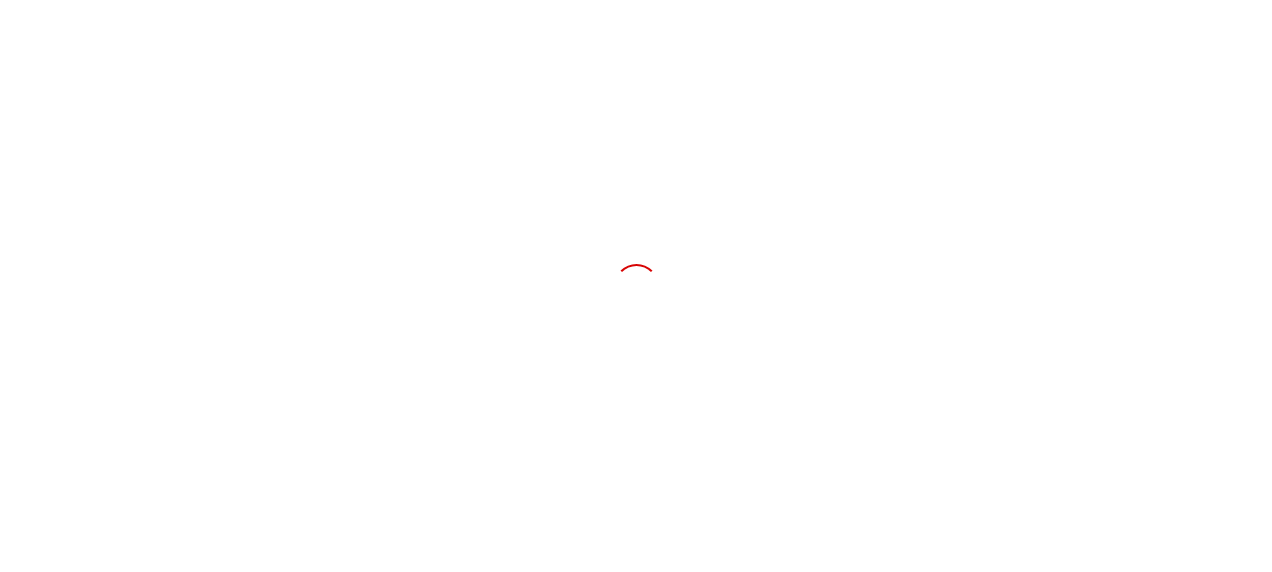 scroll, scrollTop: 0, scrollLeft: 0, axis: both 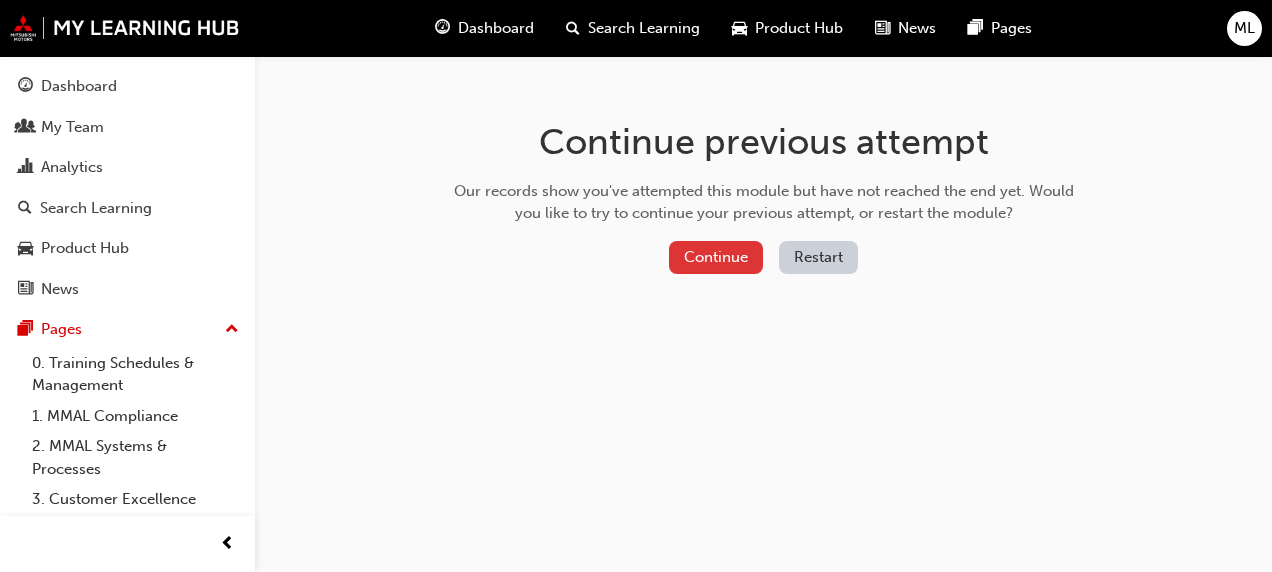 click on "Continue" at bounding box center (716, 257) 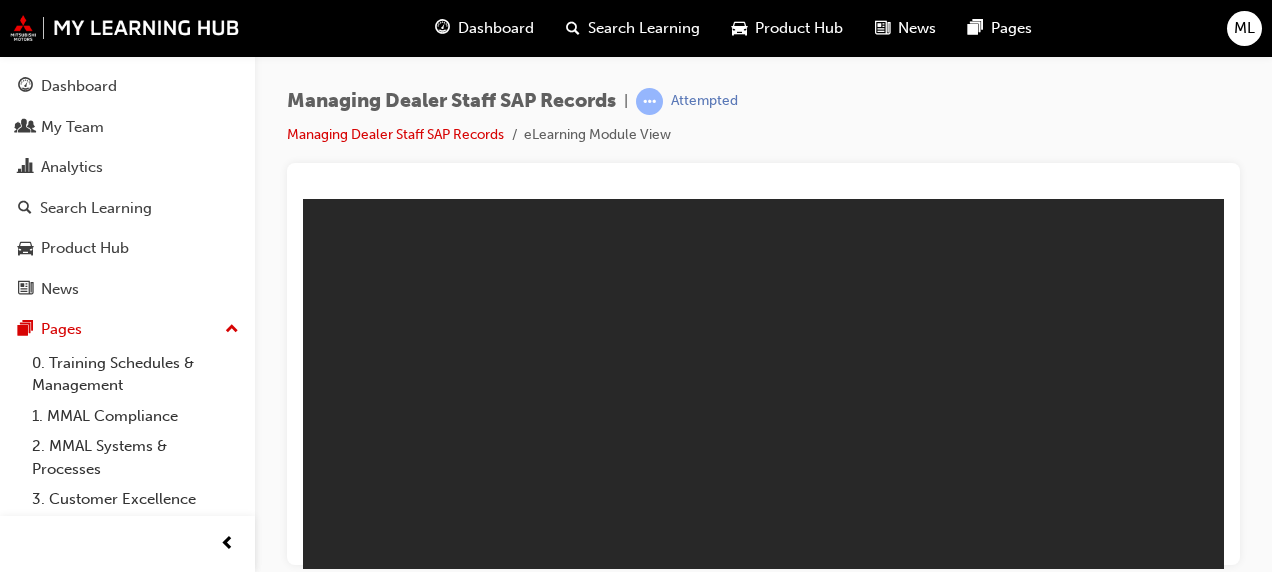 scroll, scrollTop: 0, scrollLeft: 0, axis: both 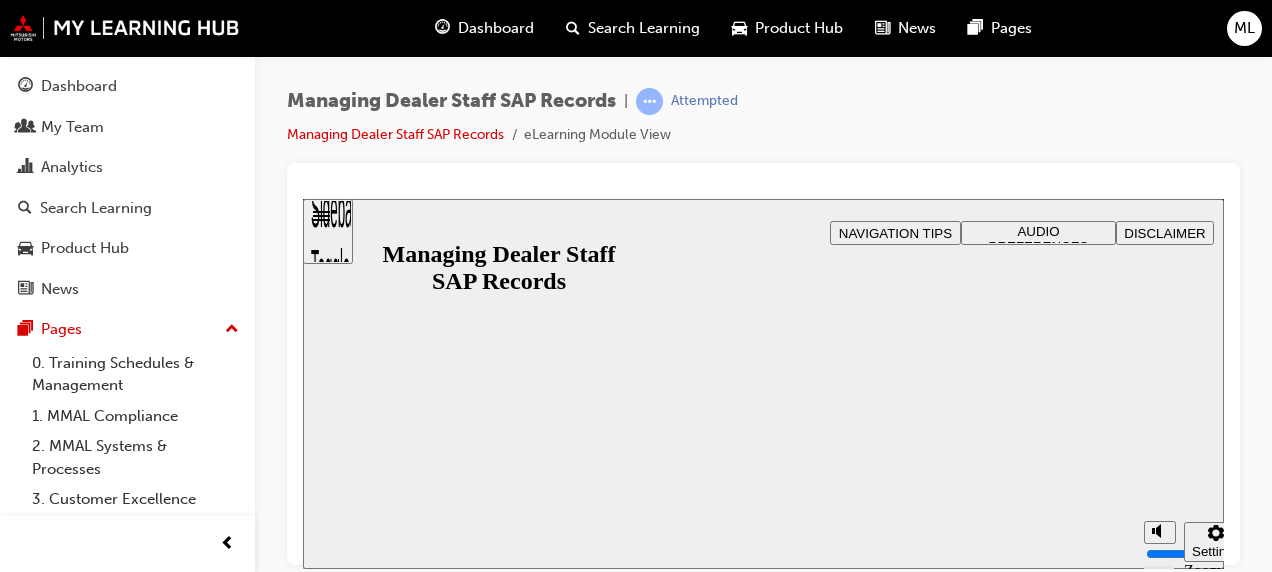 click on "Resume" at bounding box center (341, 1148) 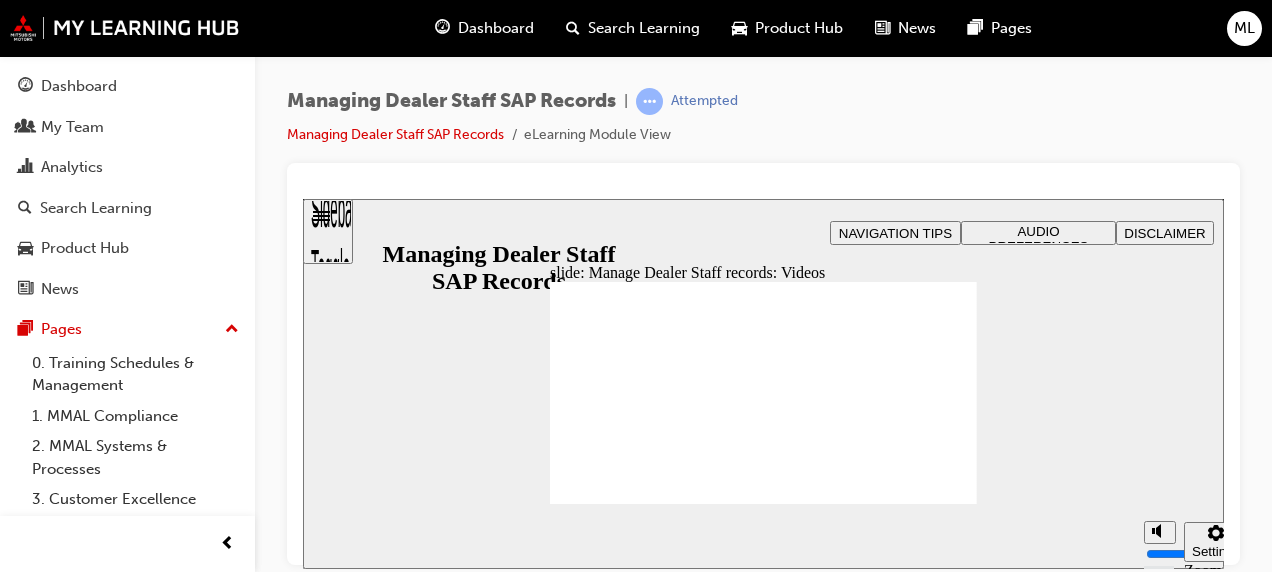 click at bounding box center (763, 1117) 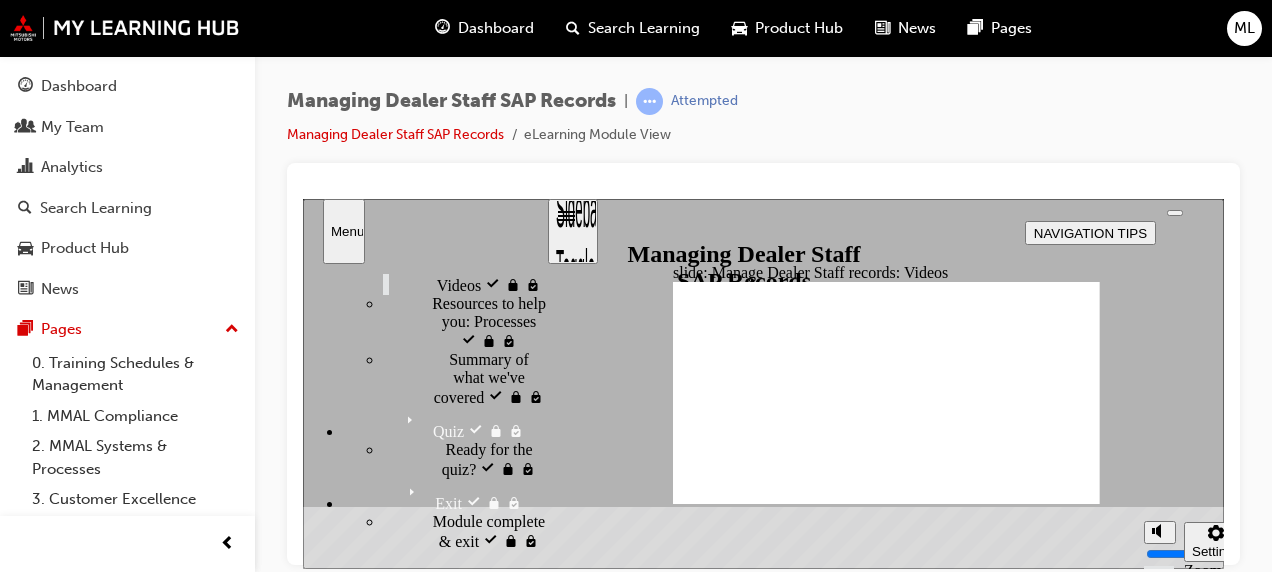 scroll, scrollTop: 1026, scrollLeft: 0, axis: vertical 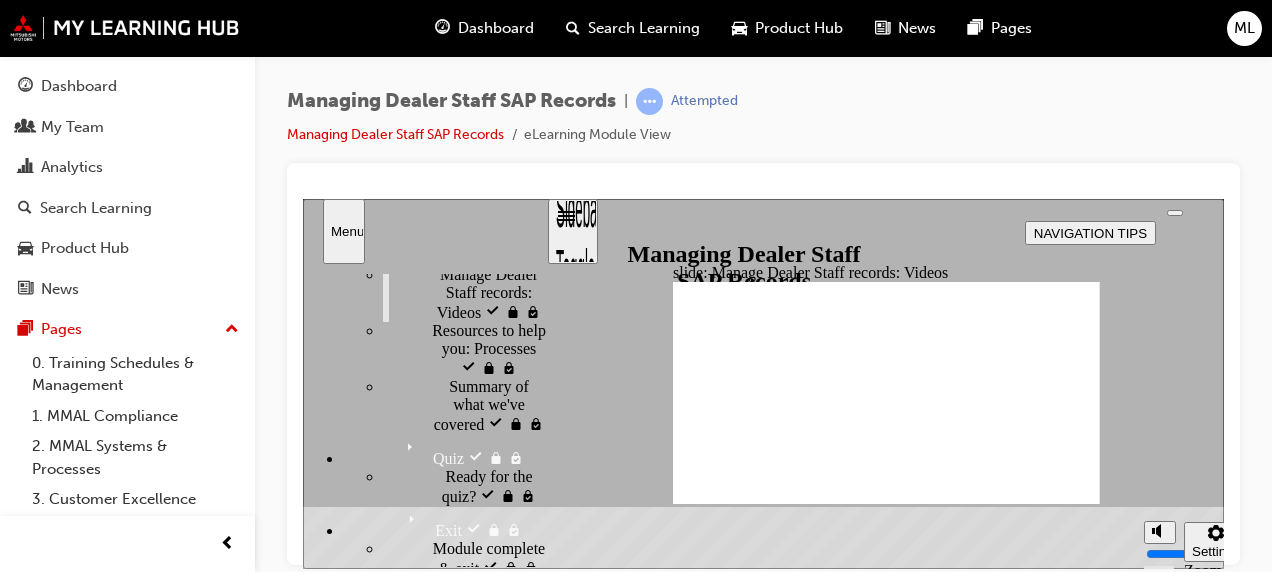 click on "Resources to help you: Processes locked" at bounding box center [489, 348] 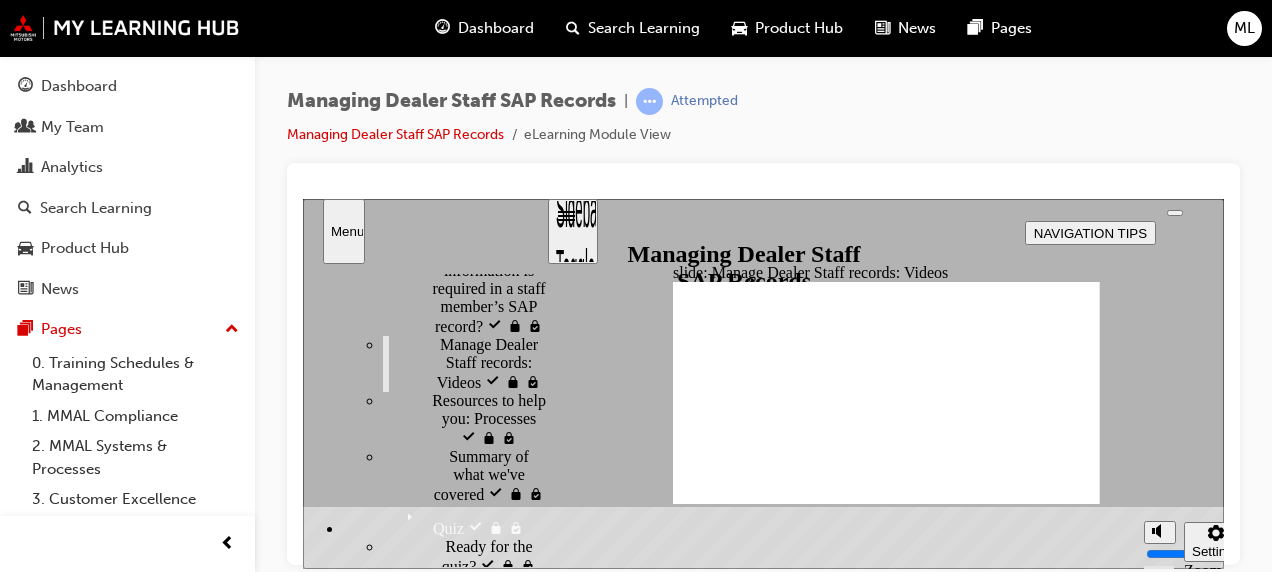 scroll, scrollTop: 926, scrollLeft: 0, axis: vertical 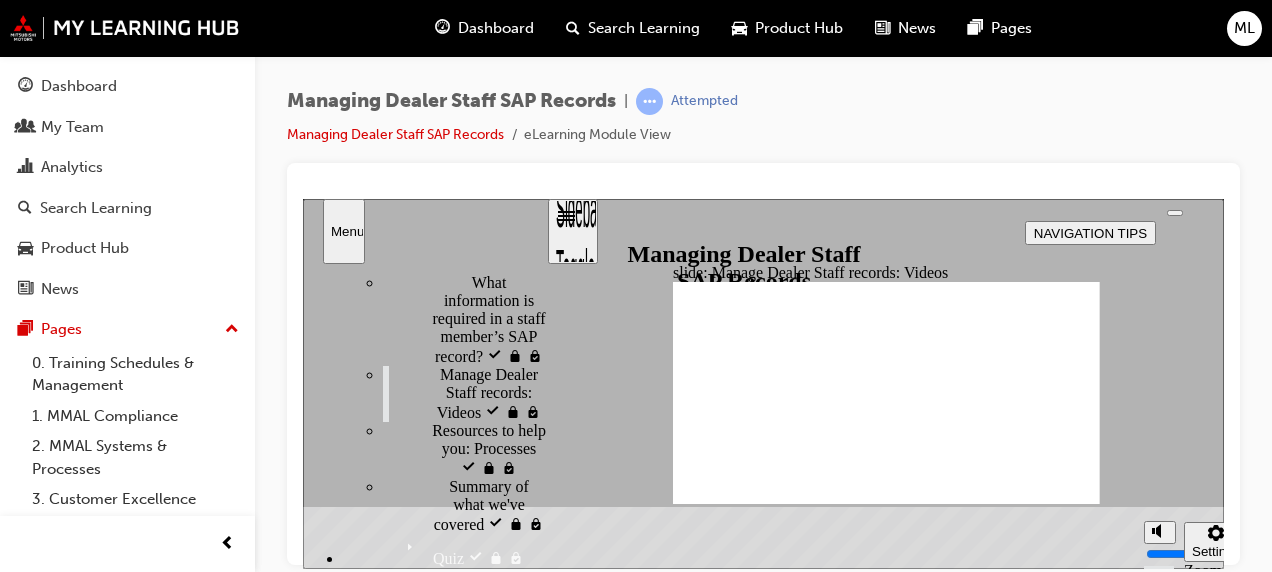 click on "What information is required in a staff member’s SAP record? visited" at bounding box center [510, 345] 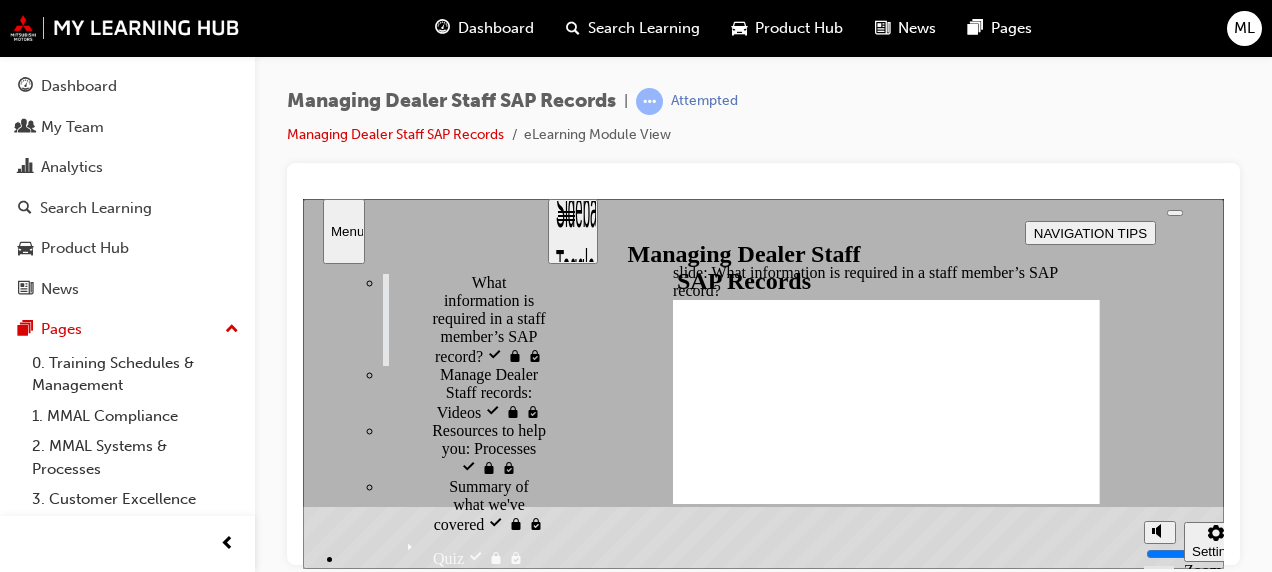 scroll, scrollTop: 826, scrollLeft: 0, axis: vertical 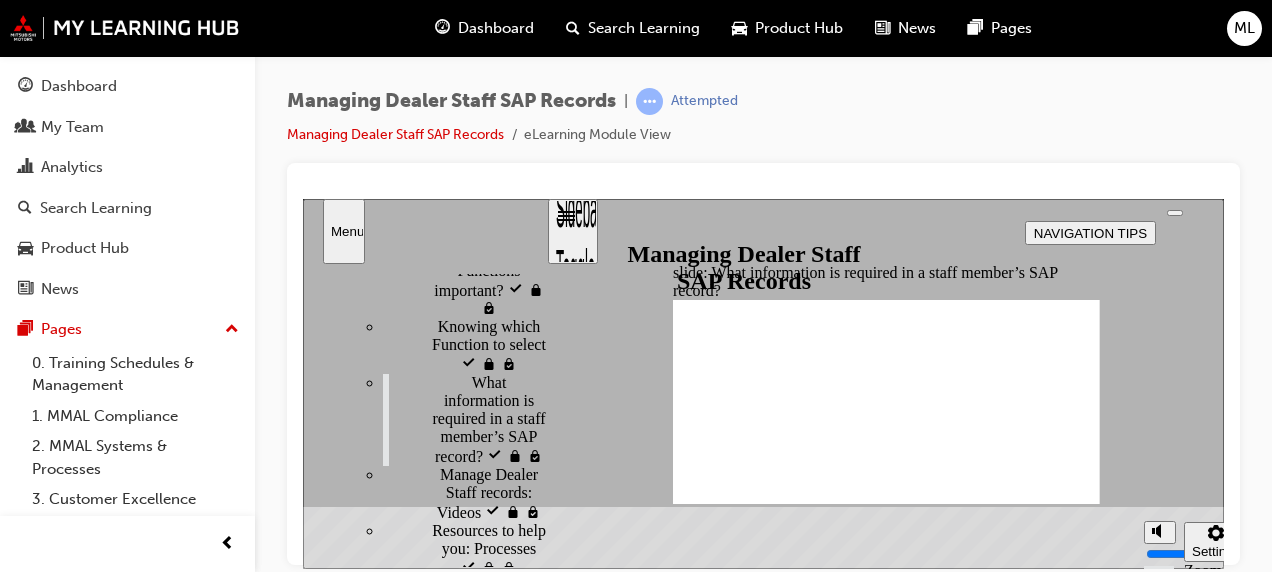 click on "Knowing which Function to select visited" at bounding box center [492, 344] 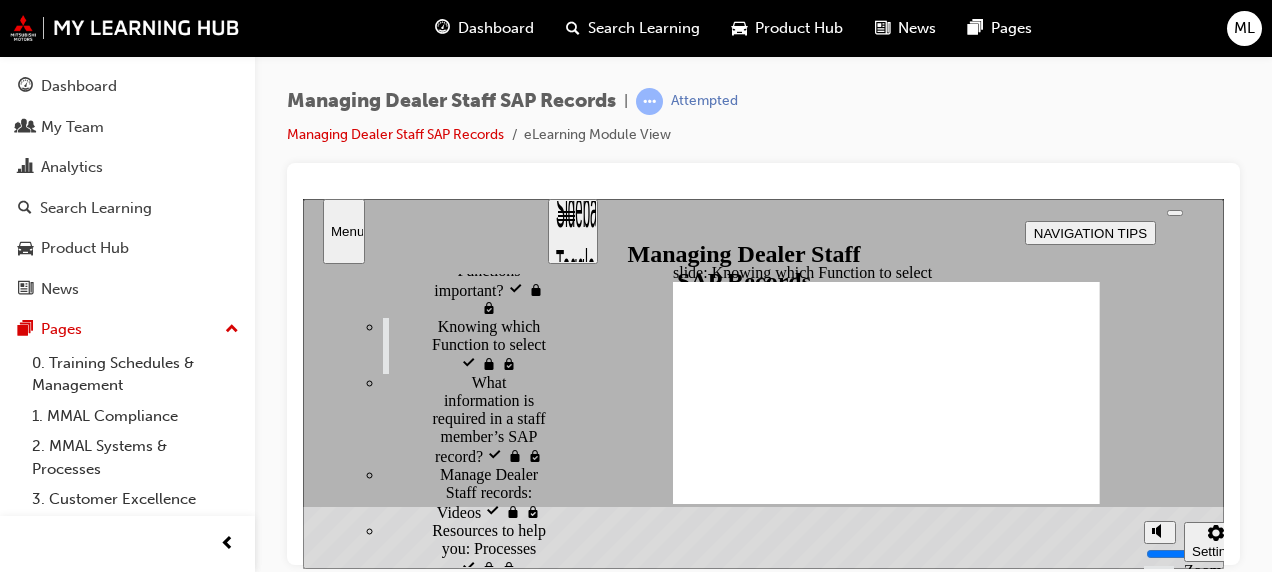 click 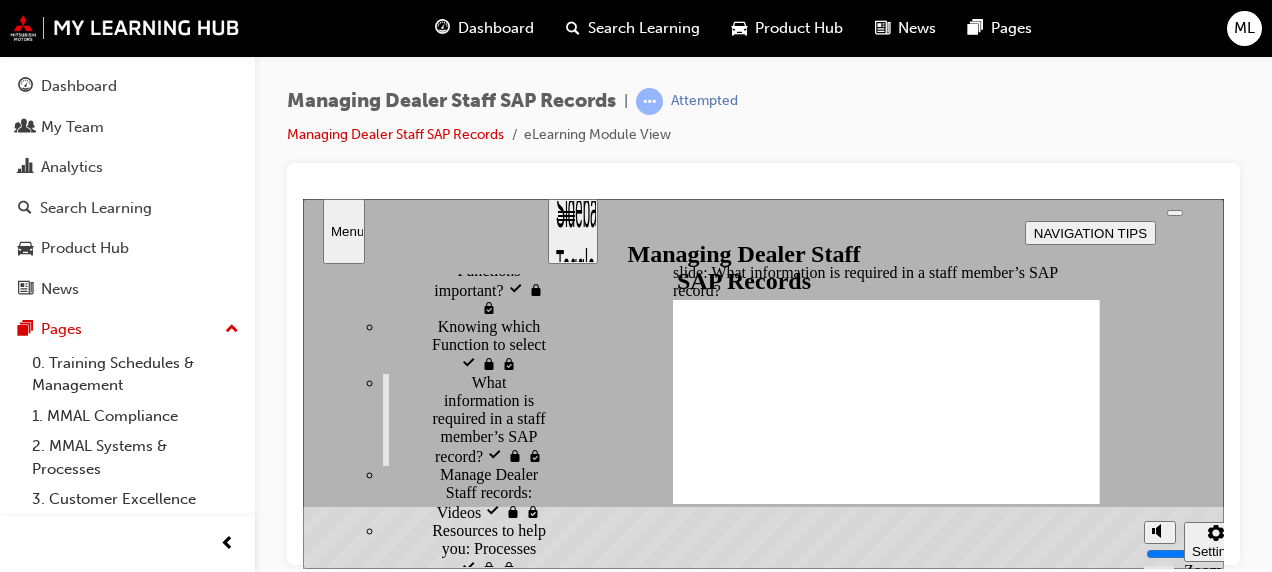 click at bounding box center [886, 1135] 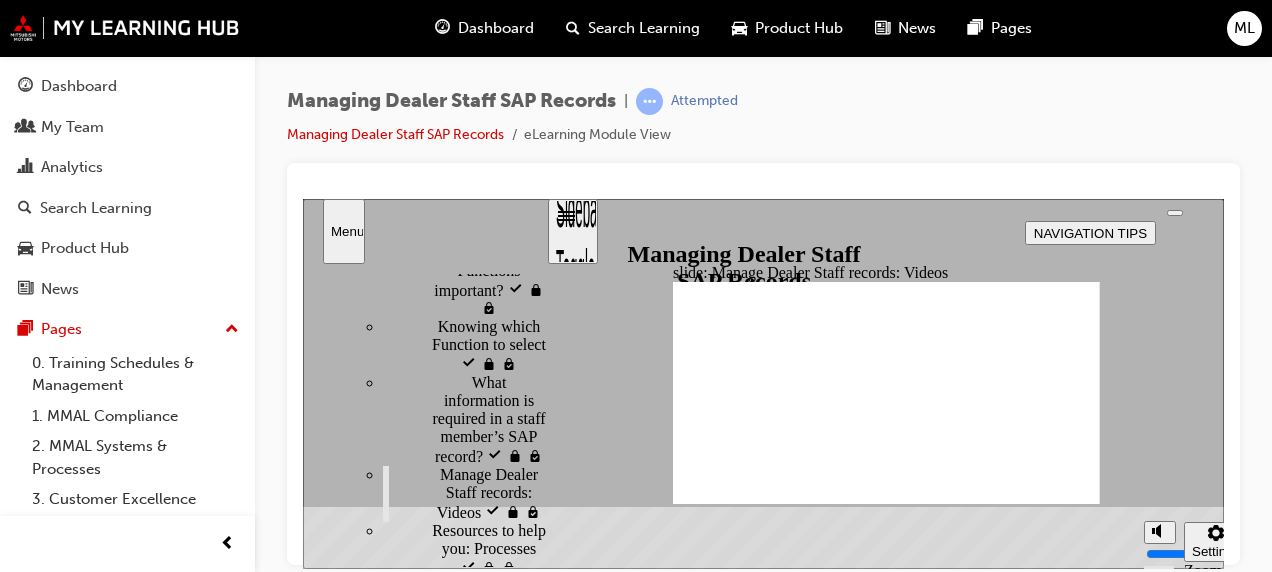 click at bounding box center (886, 1117) 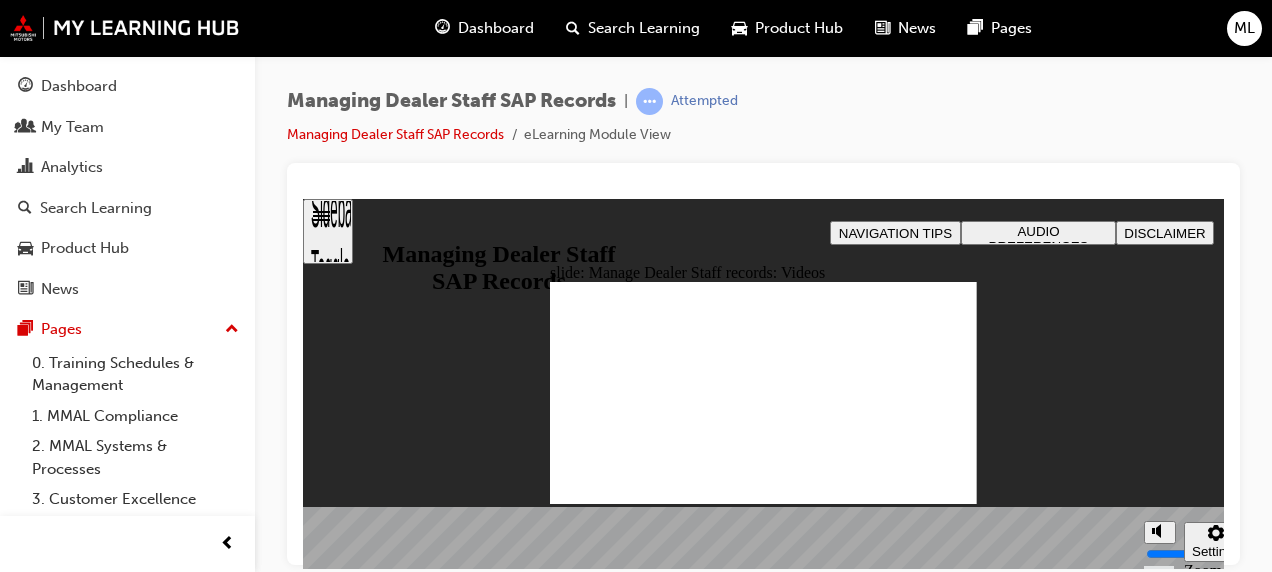 click at bounding box center [763, 1117] 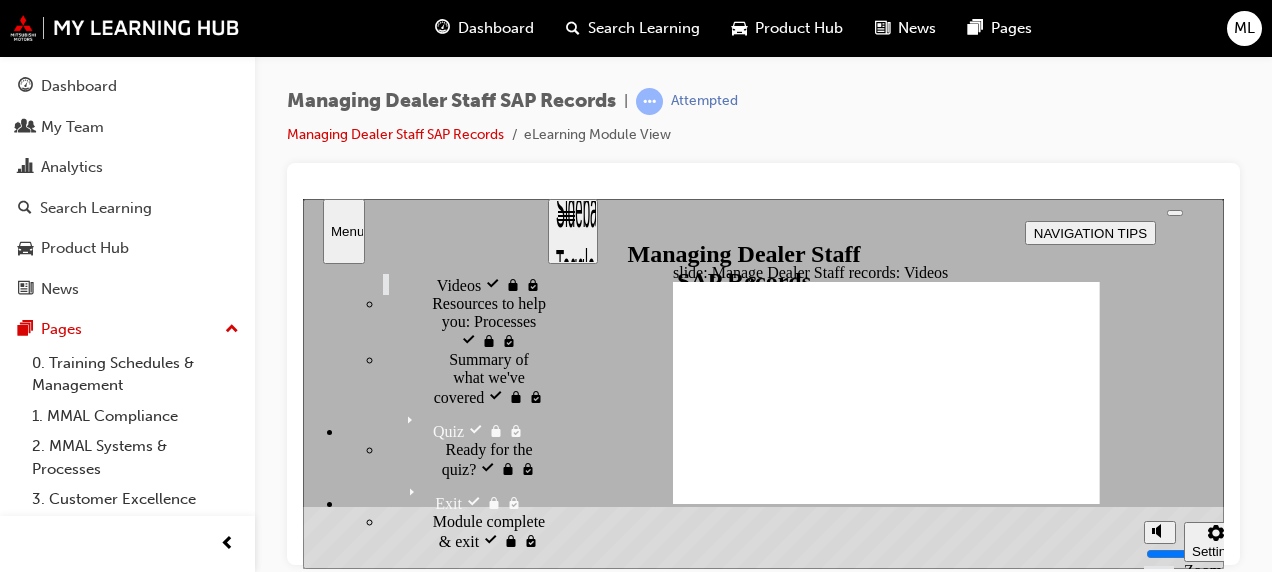 scroll, scrollTop: 926, scrollLeft: 0, axis: vertical 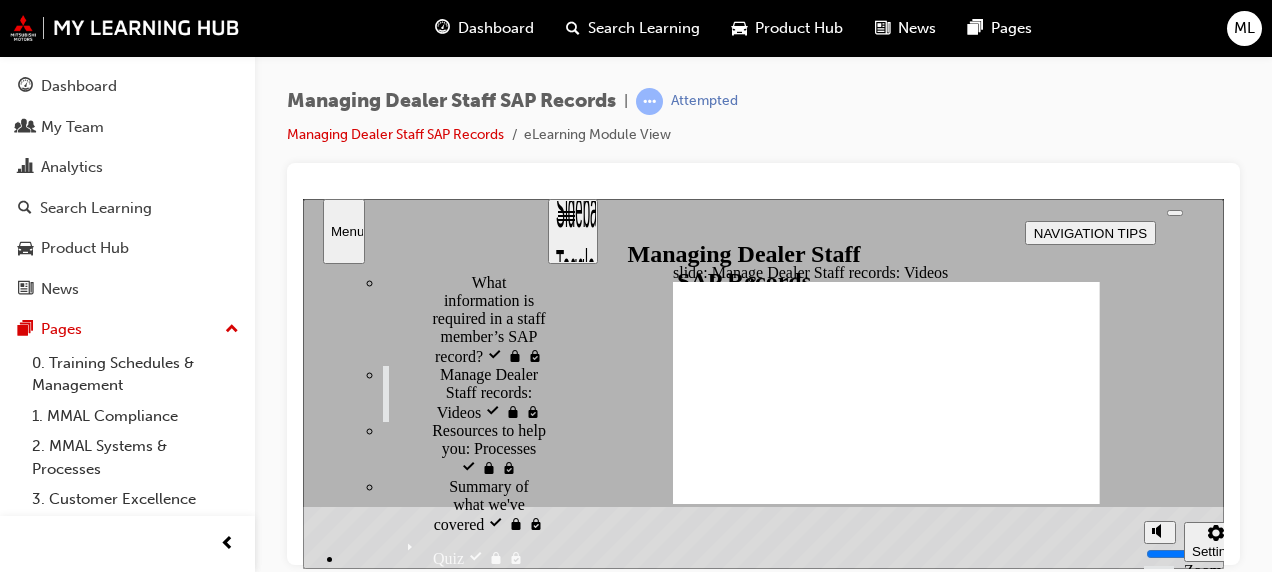 click on "Resources to help you: Processes locked" at bounding box center (489, 448) 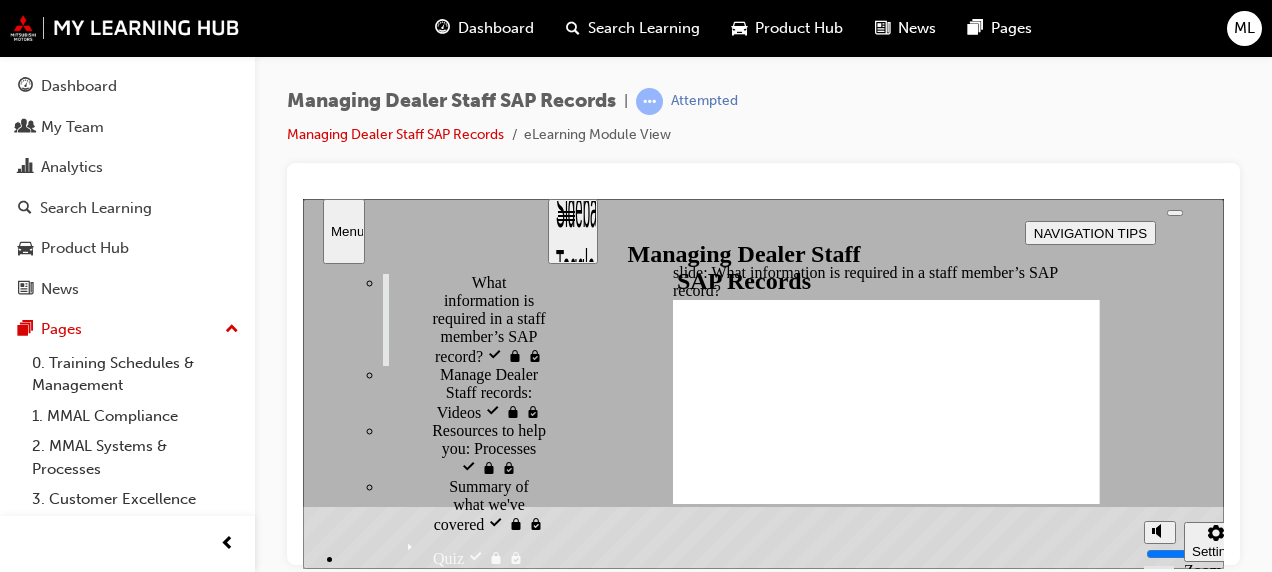 click 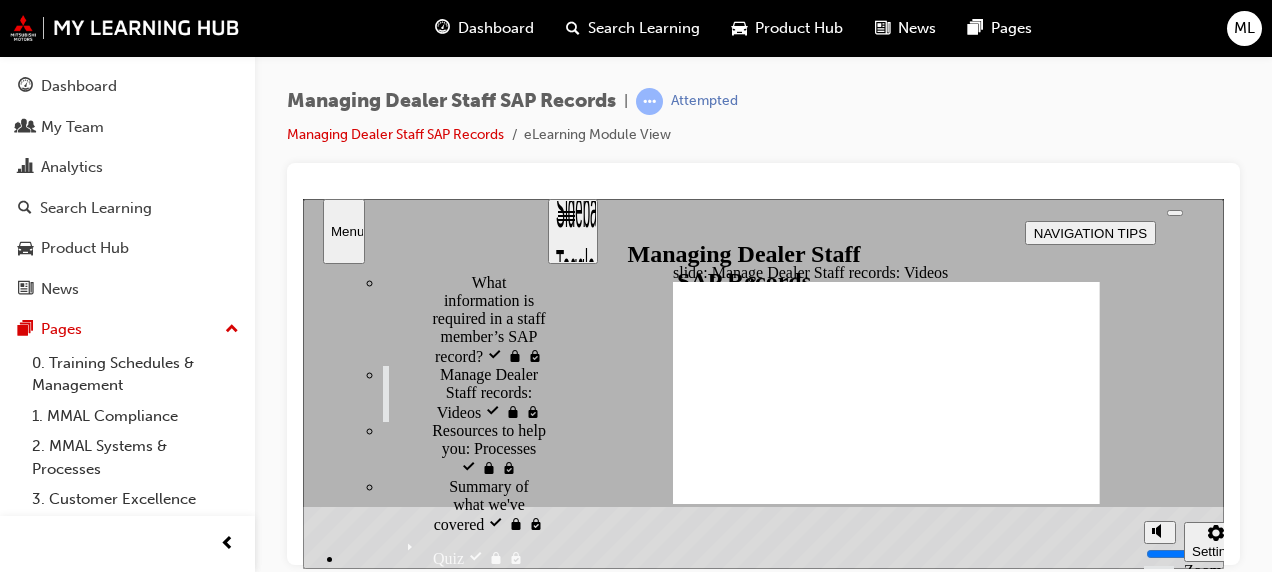 click at bounding box center [886, 1117] 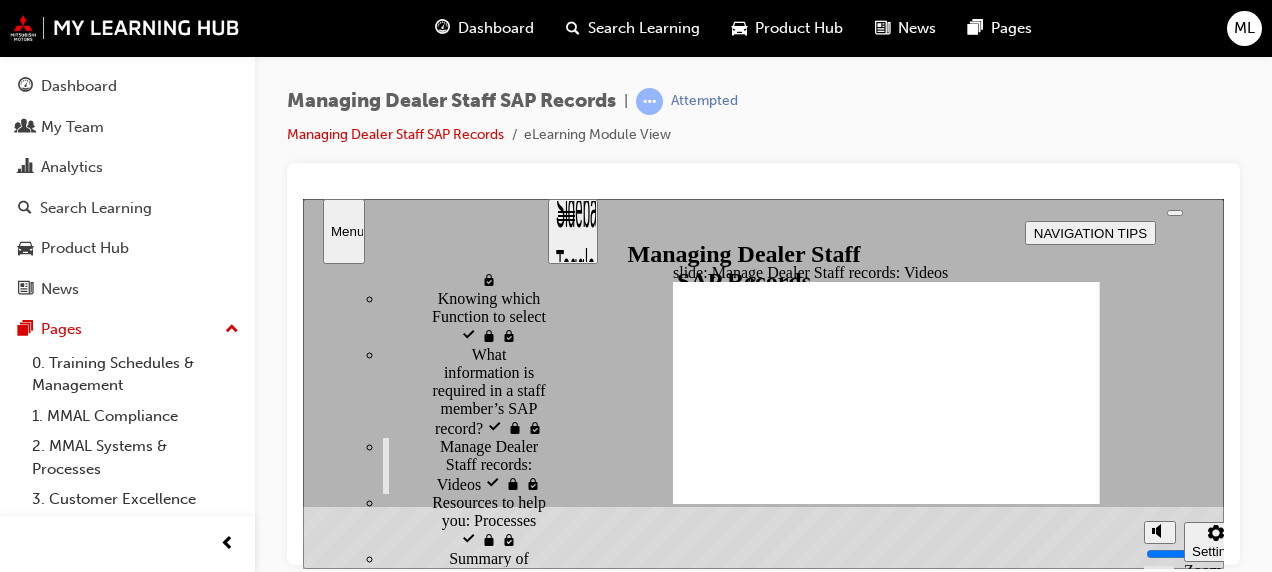 scroll, scrollTop: 826, scrollLeft: 0, axis: vertical 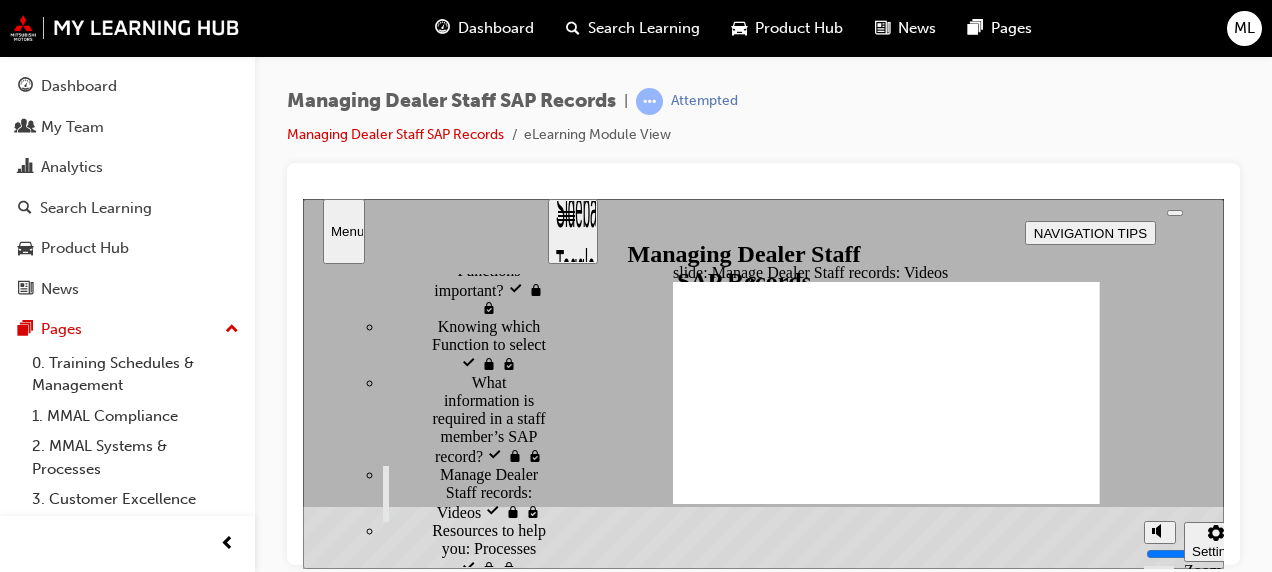 click on "Knowing which Function to select visited" at bounding box center (492, 344) 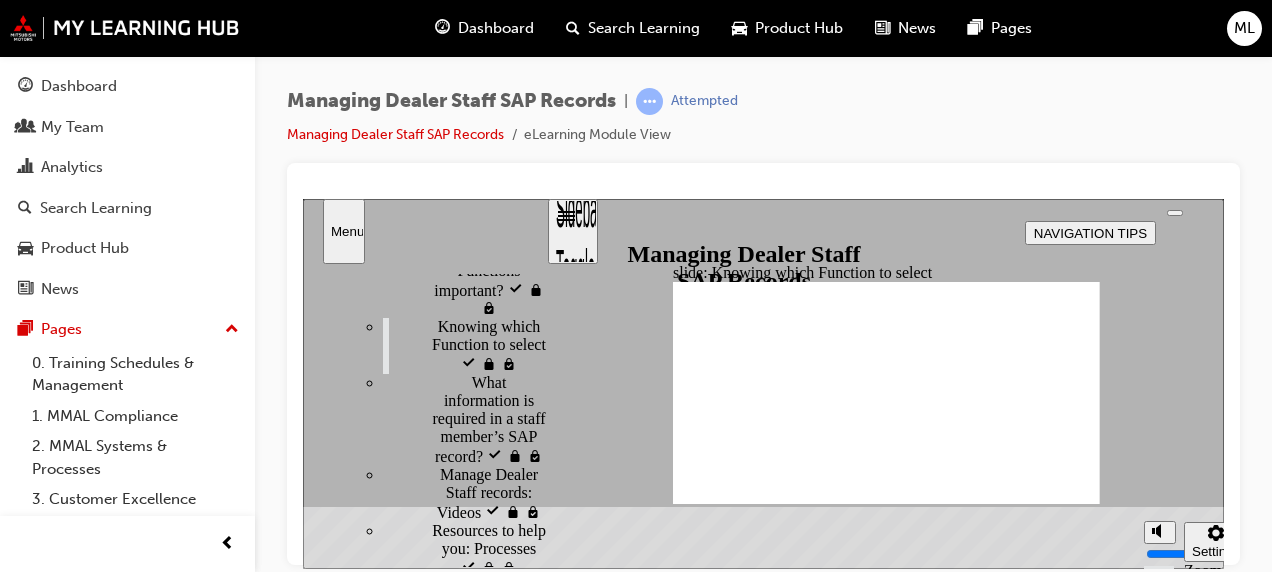 click 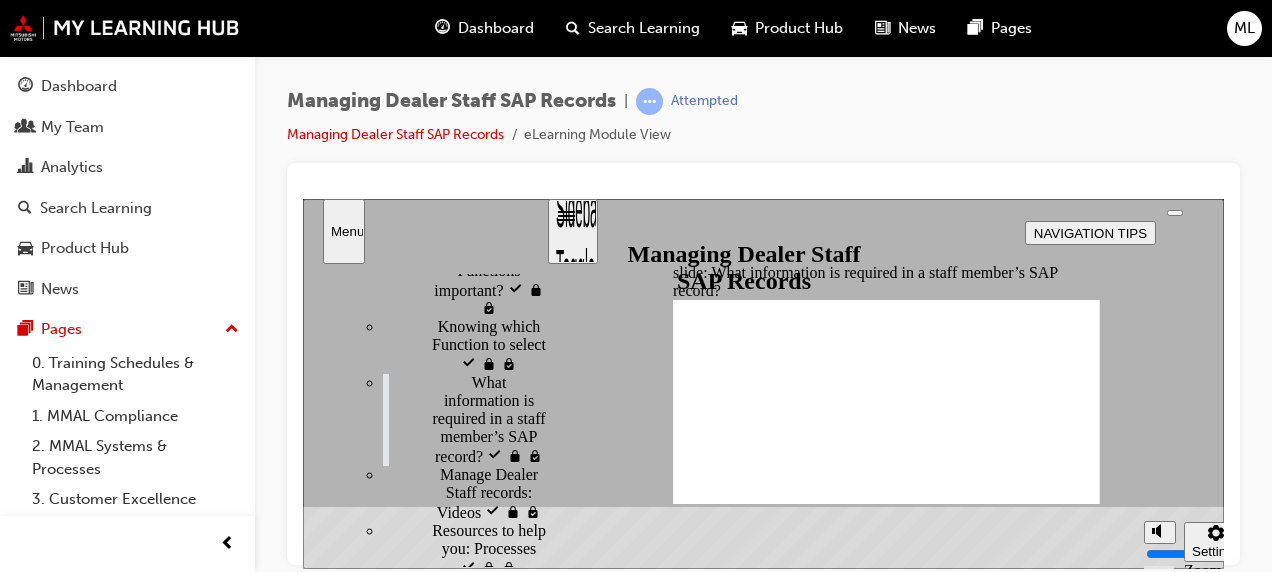 click 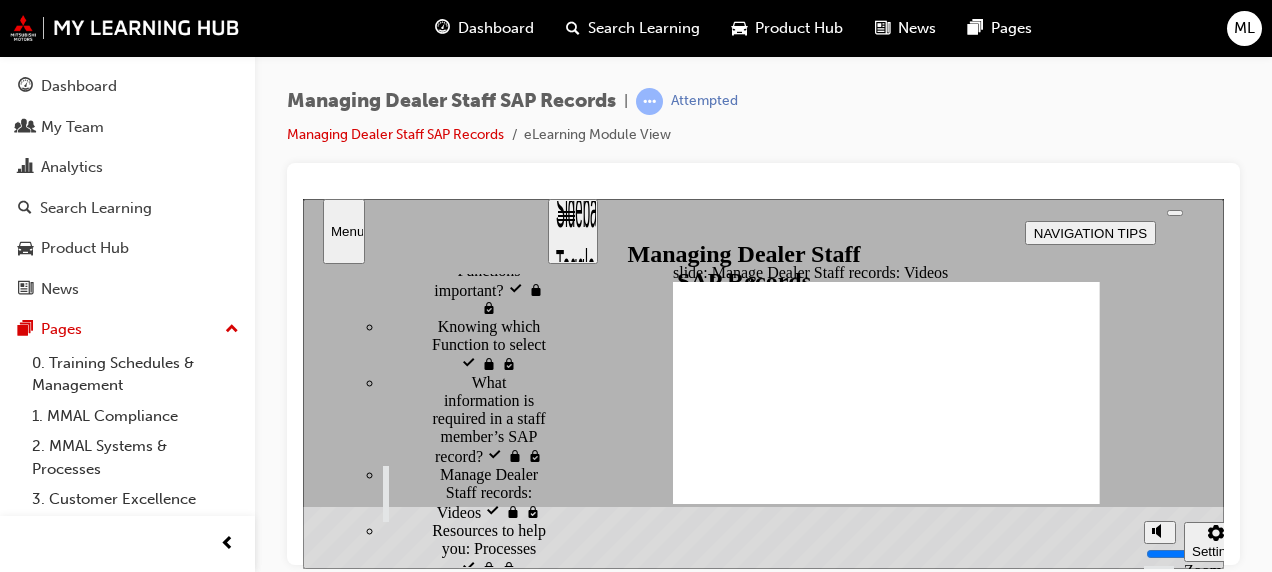 click at bounding box center [886, 1117] 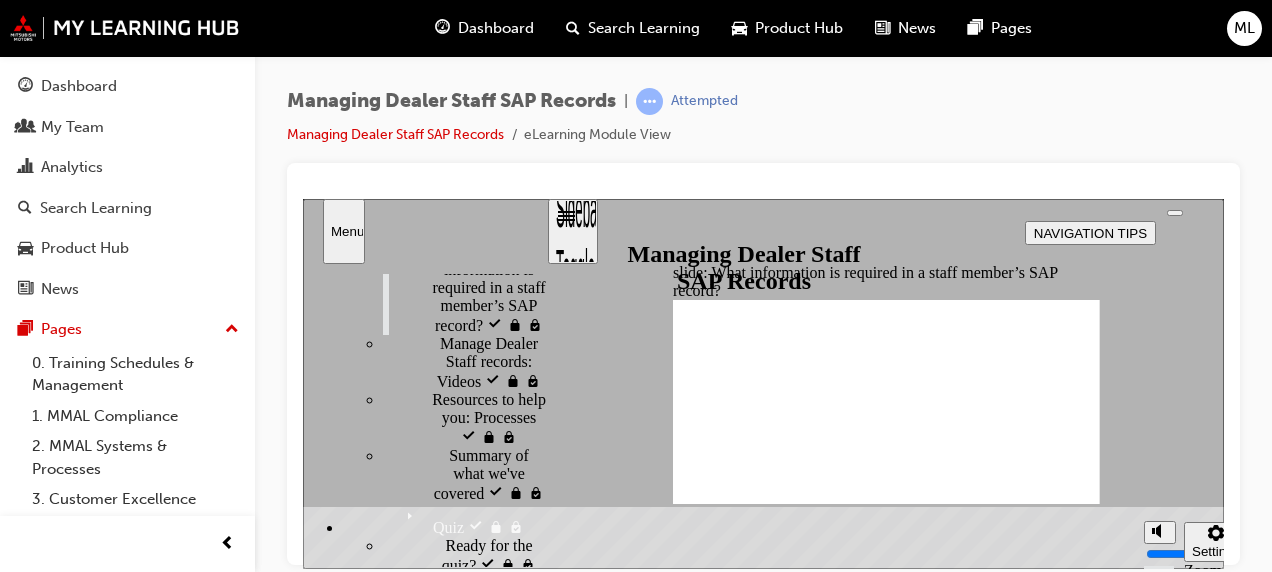 scroll, scrollTop: 926, scrollLeft: 0, axis: vertical 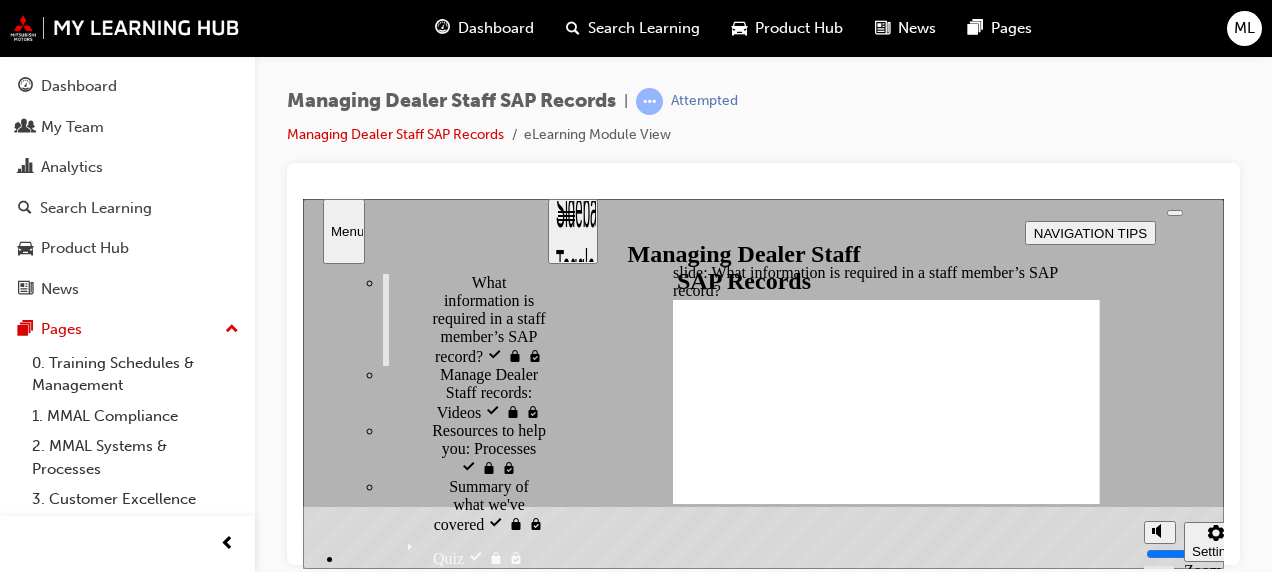 drag, startPoint x: 464, startPoint y: 424, endPoint x: 961, endPoint y: 541, distance: 510.58594 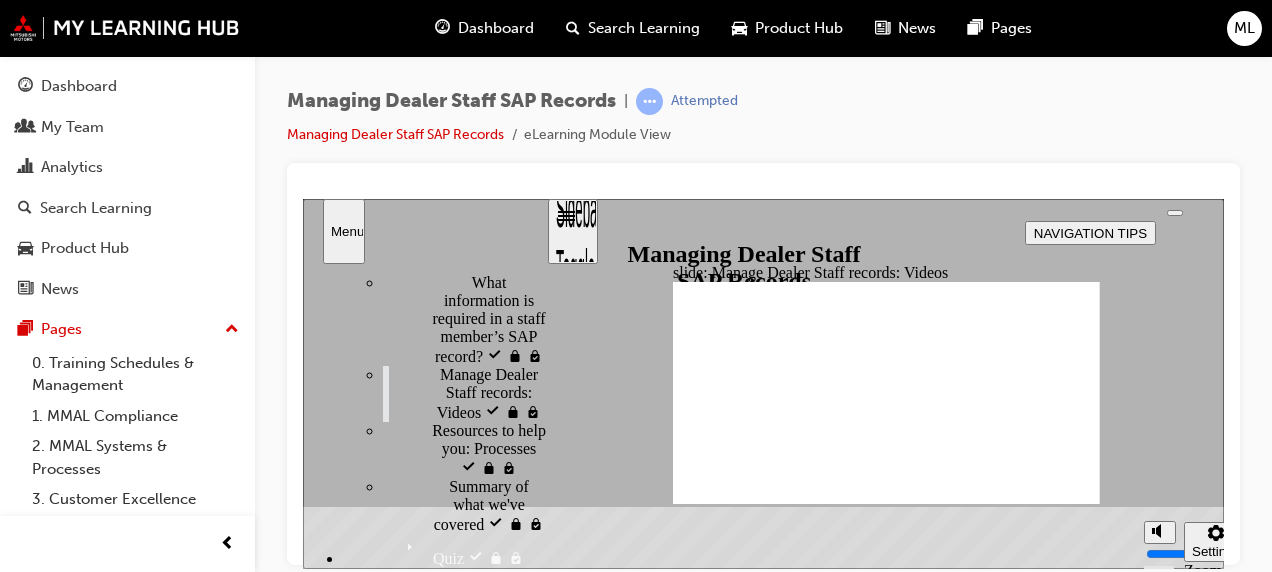 click at bounding box center [886, 1117] 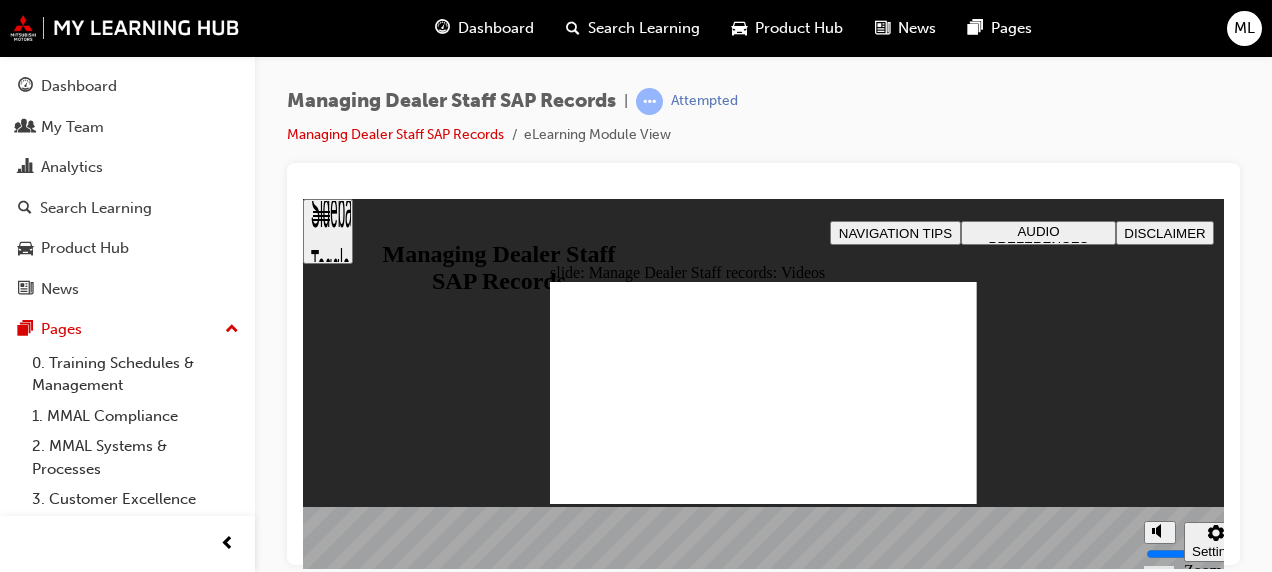 drag, startPoint x: 976, startPoint y: 456, endPoint x: 875, endPoint y: 425, distance: 105.65037 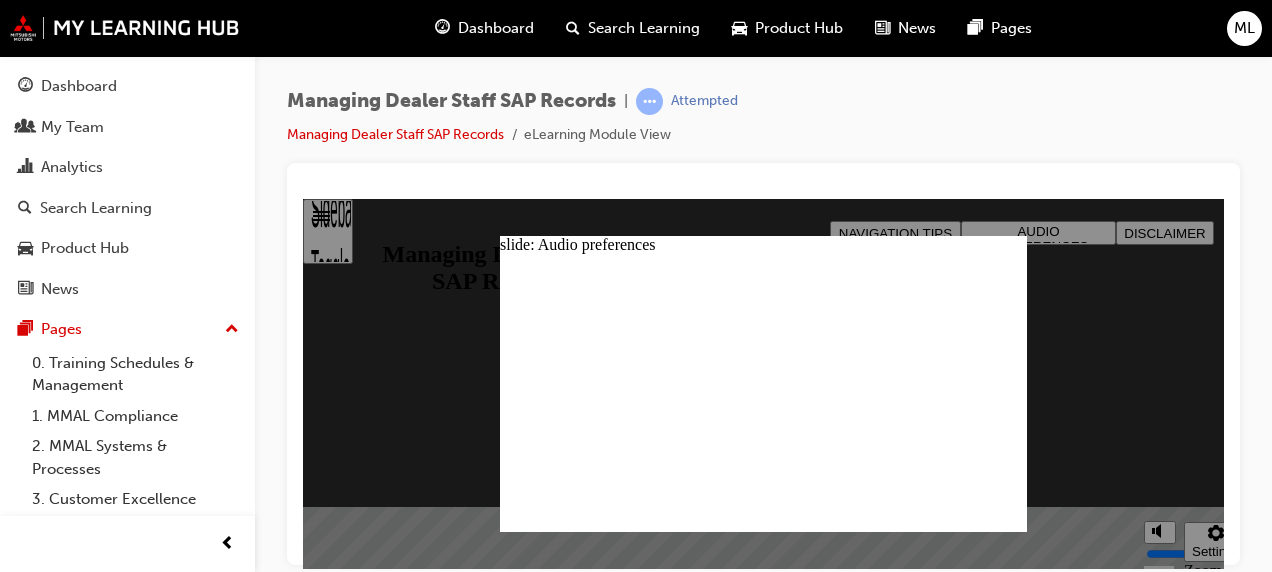 click 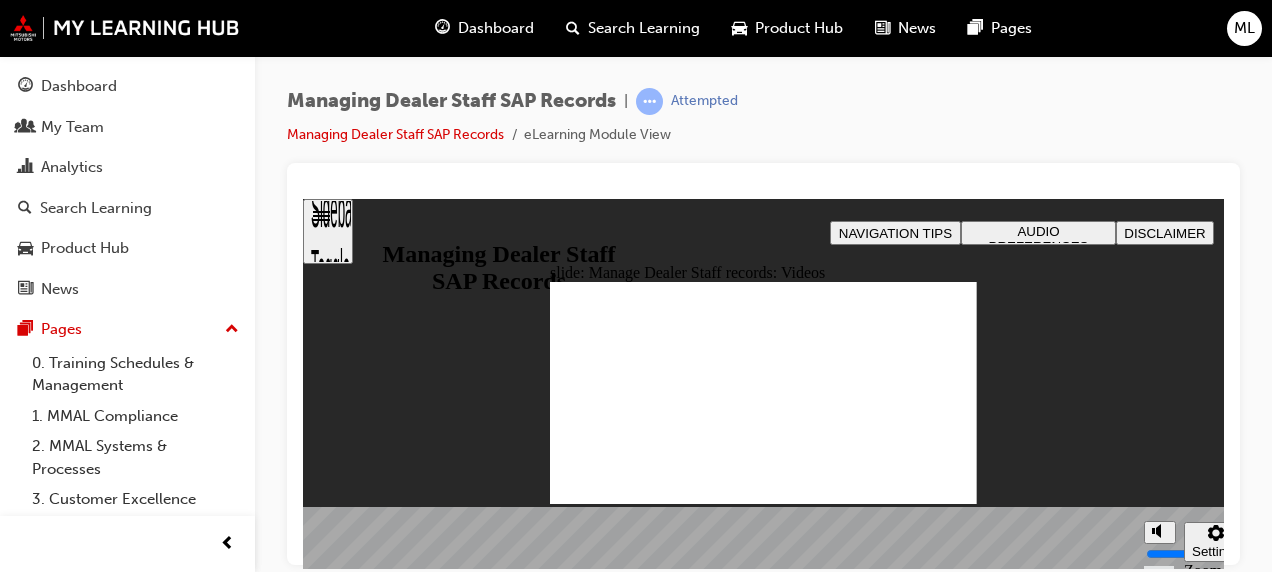 click at bounding box center [763, 1117] 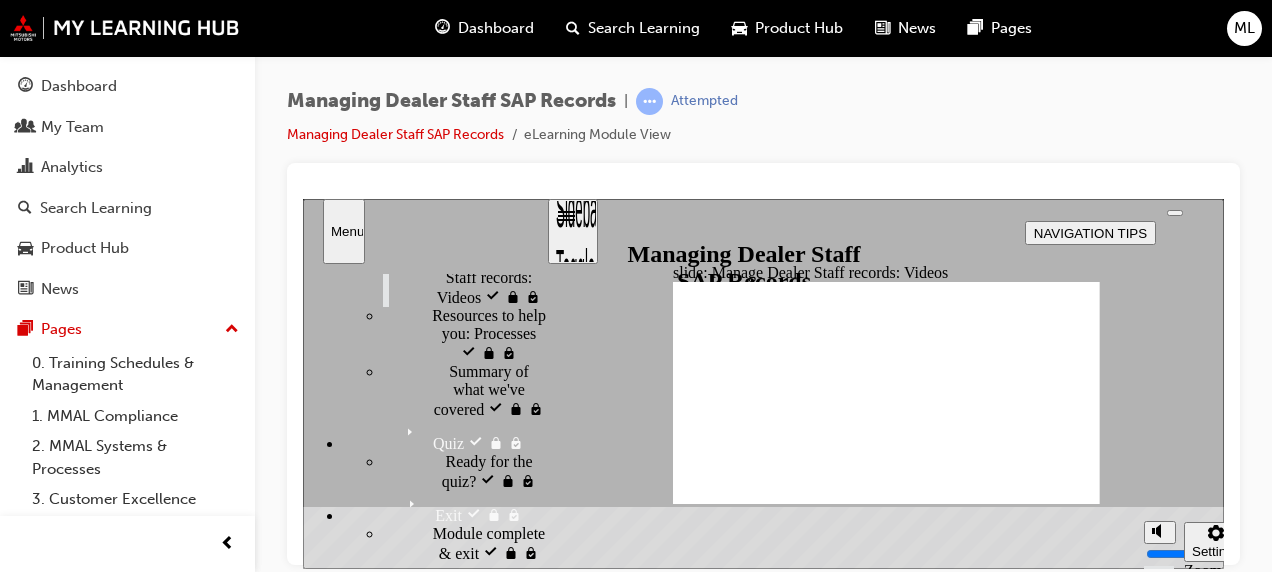 scroll, scrollTop: 926, scrollLeft: 0, axis: vertical 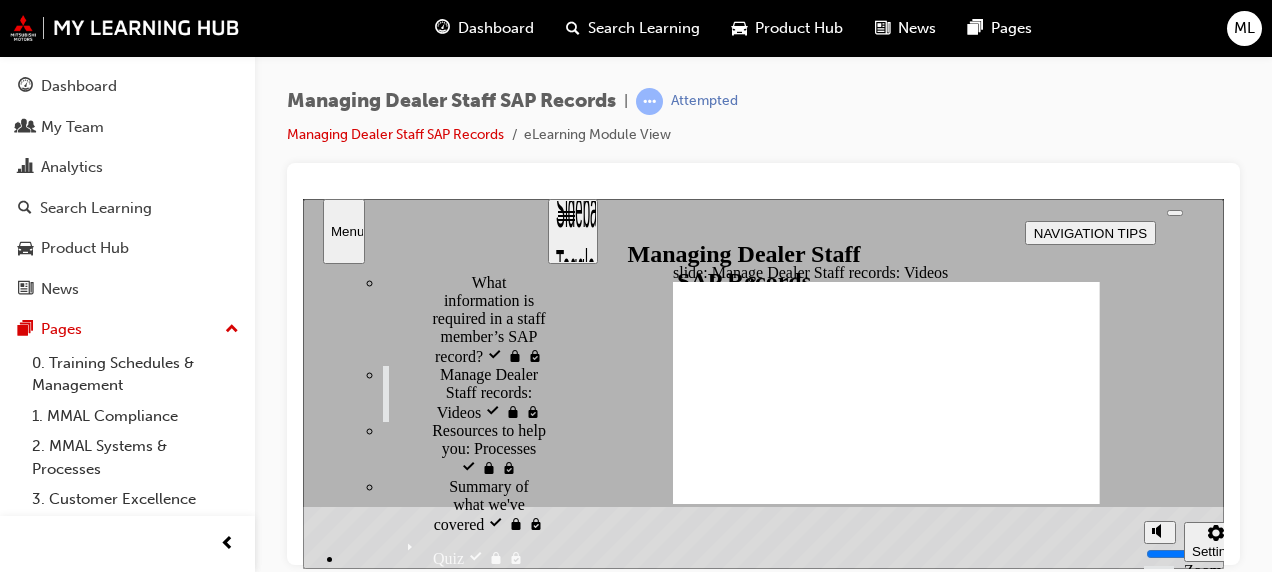 click on "Manage Dealer Staff records: Videos visited" at bounding box center [493, 392] 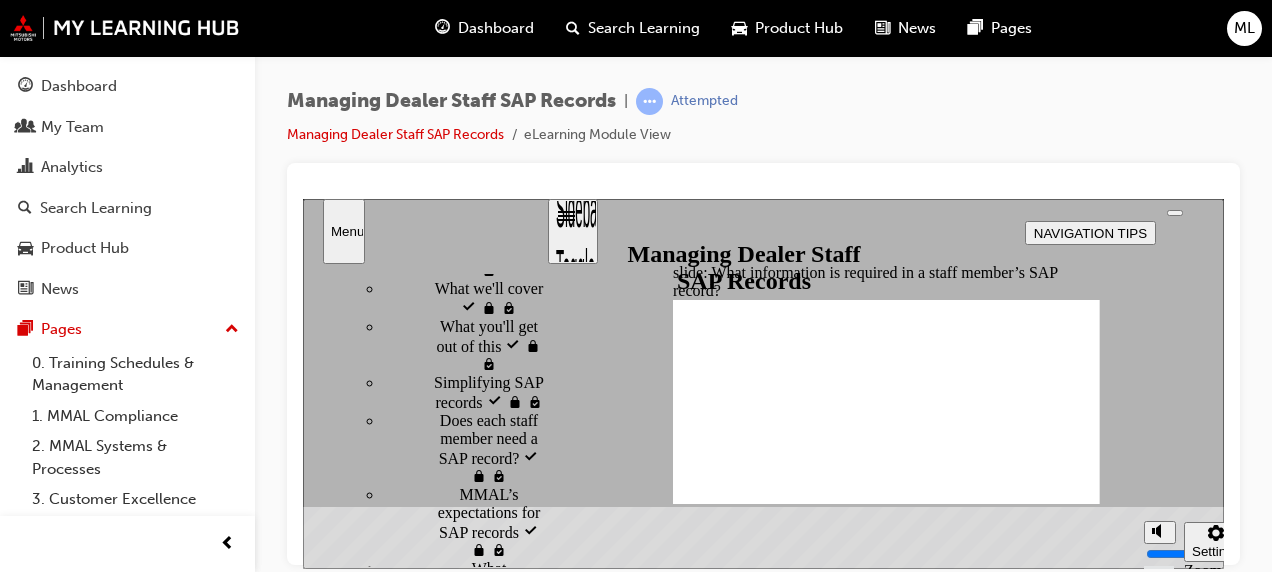scroll, scrollTop: 0, scrollLeft: 0, axis: both 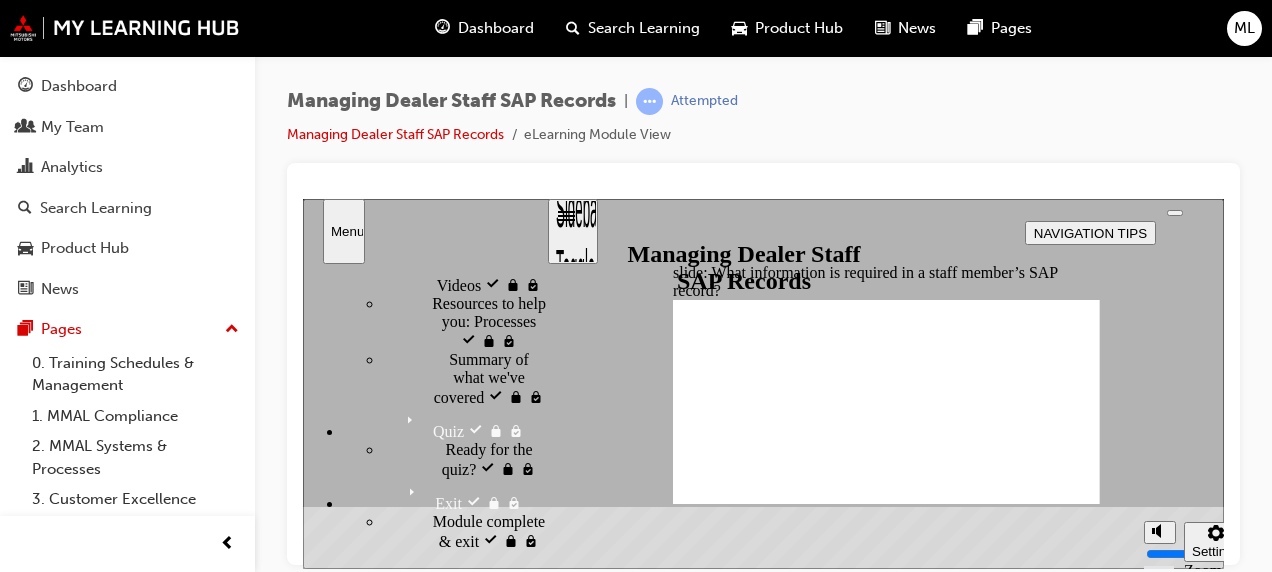 drag, startPoint x: 542, startPoint y: 503, endPoint x: 582, endPoint y: 529, distance: 47.707443 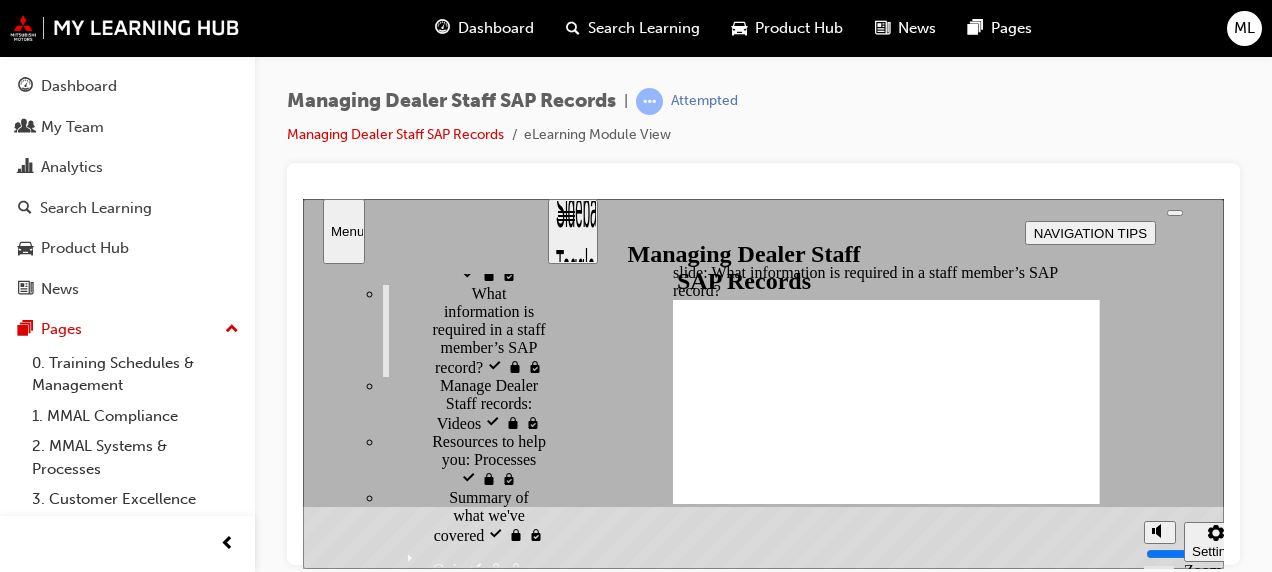 scroll, scrollTop: 896, scrollLeft: 0, axis: vertical 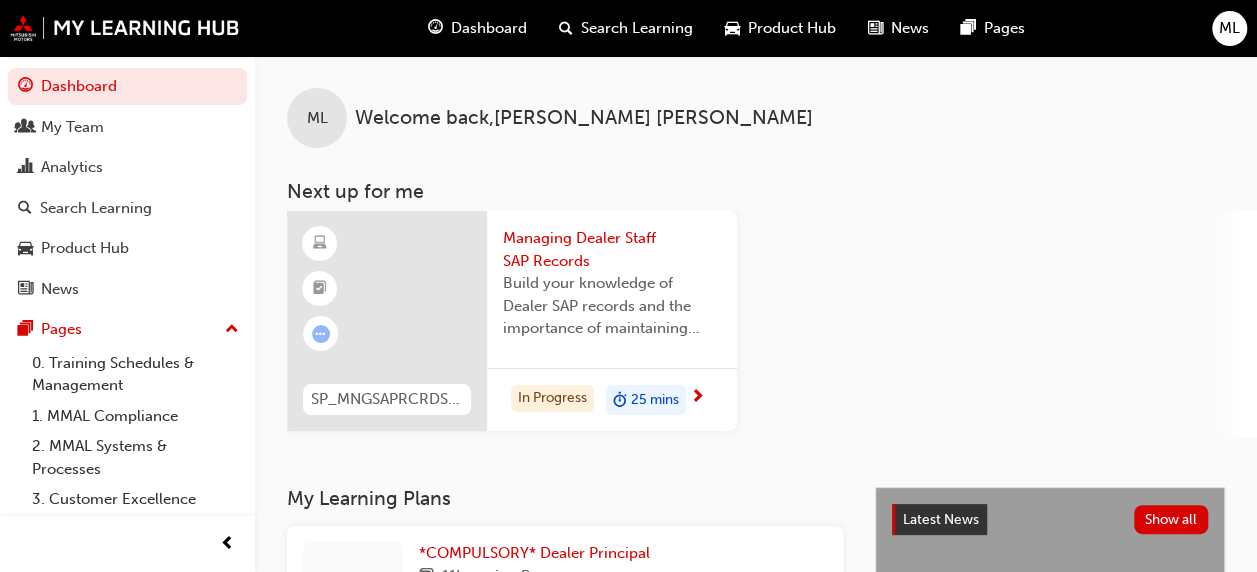 click on "ML" at bounding box center [1229, 28] 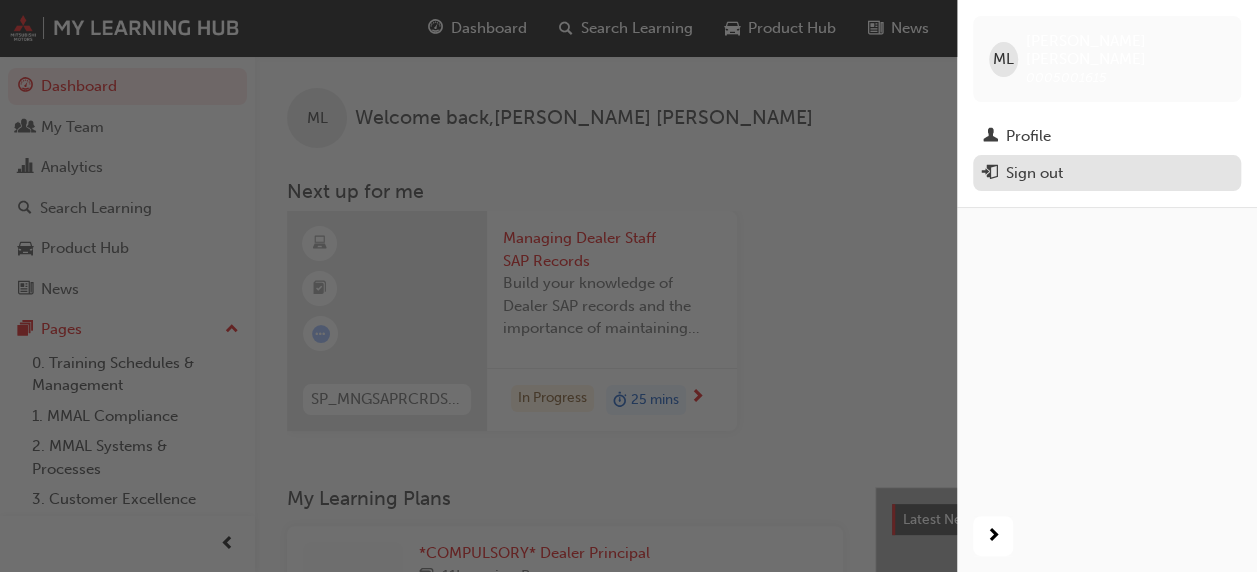 click on "Sign out" at bounding box center [1034, 173] 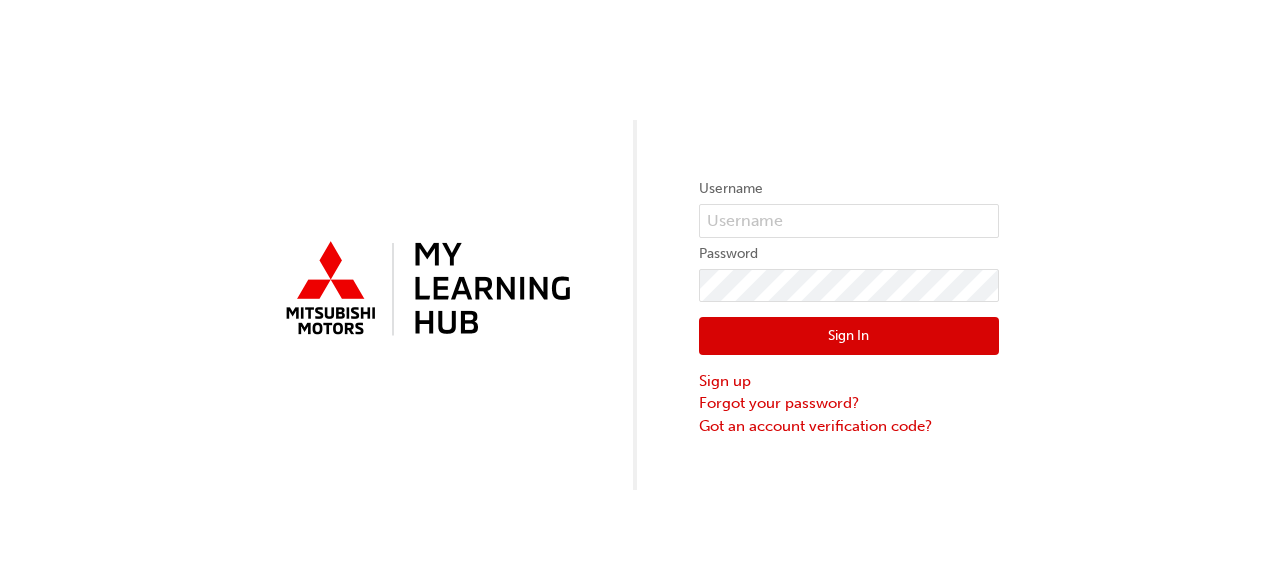scroll, scrollTop: 0, scrollLeft: 0, axis: both 